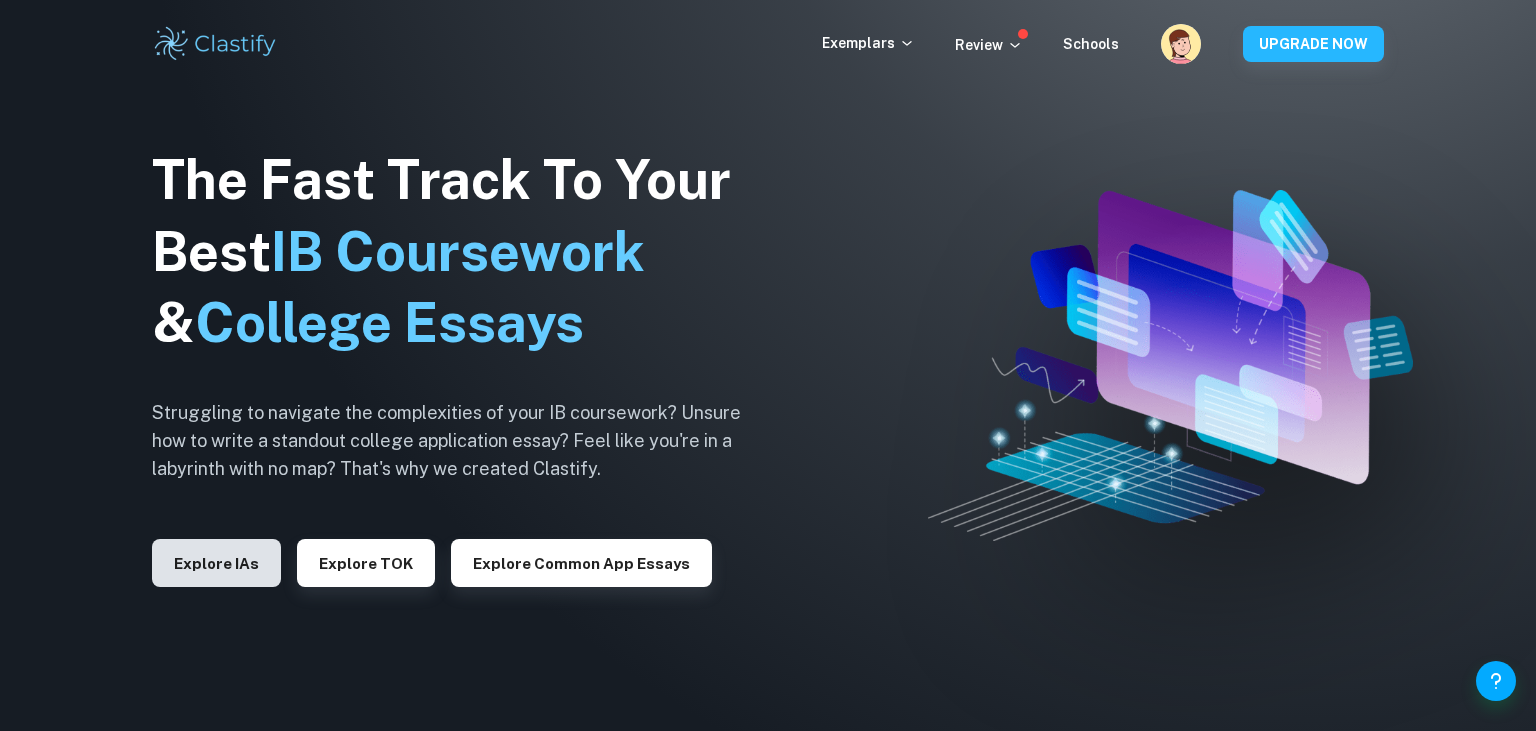 scroll, scrollTop: 0, scrollLeft: 0, axis: both 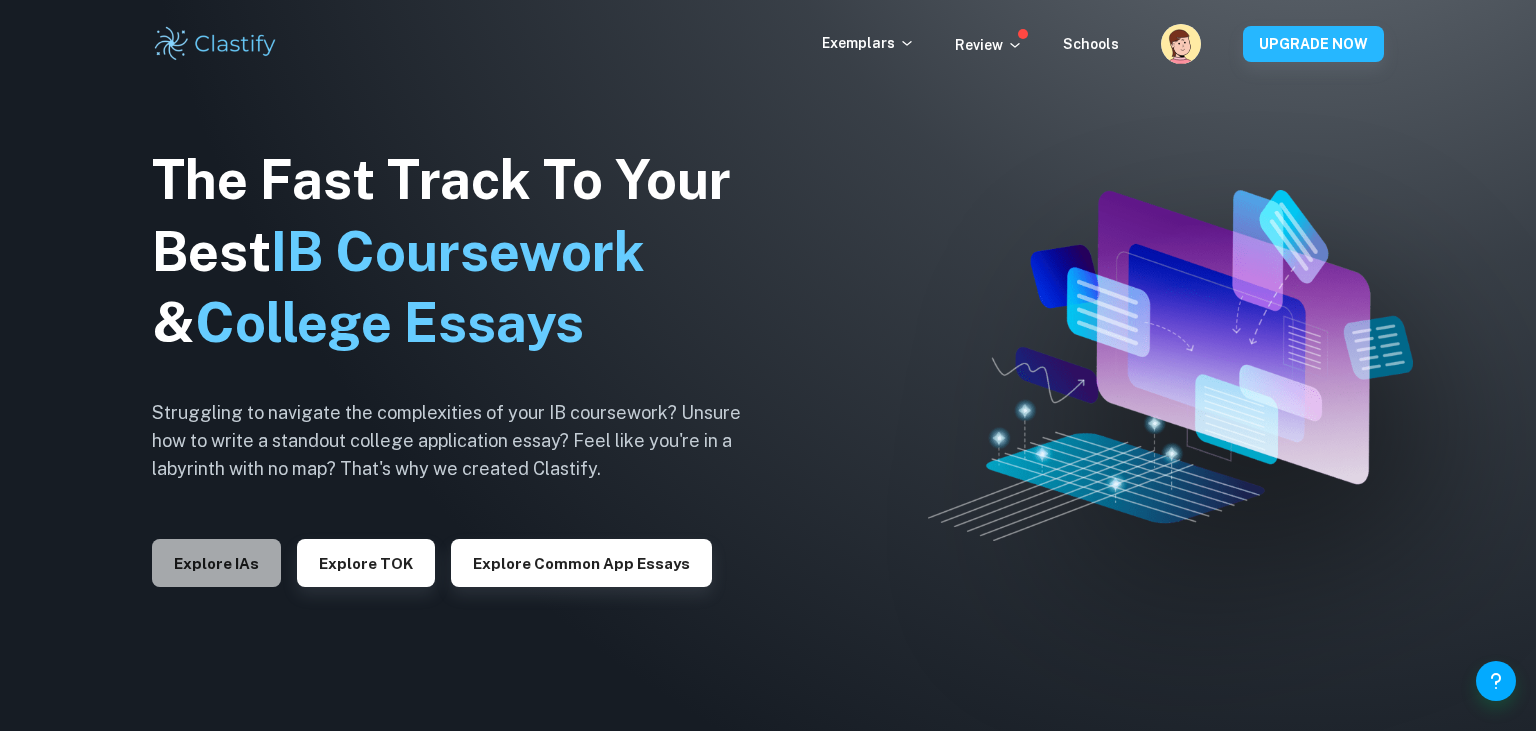 click on "Explore IAs" at bounding box center (216, 563) 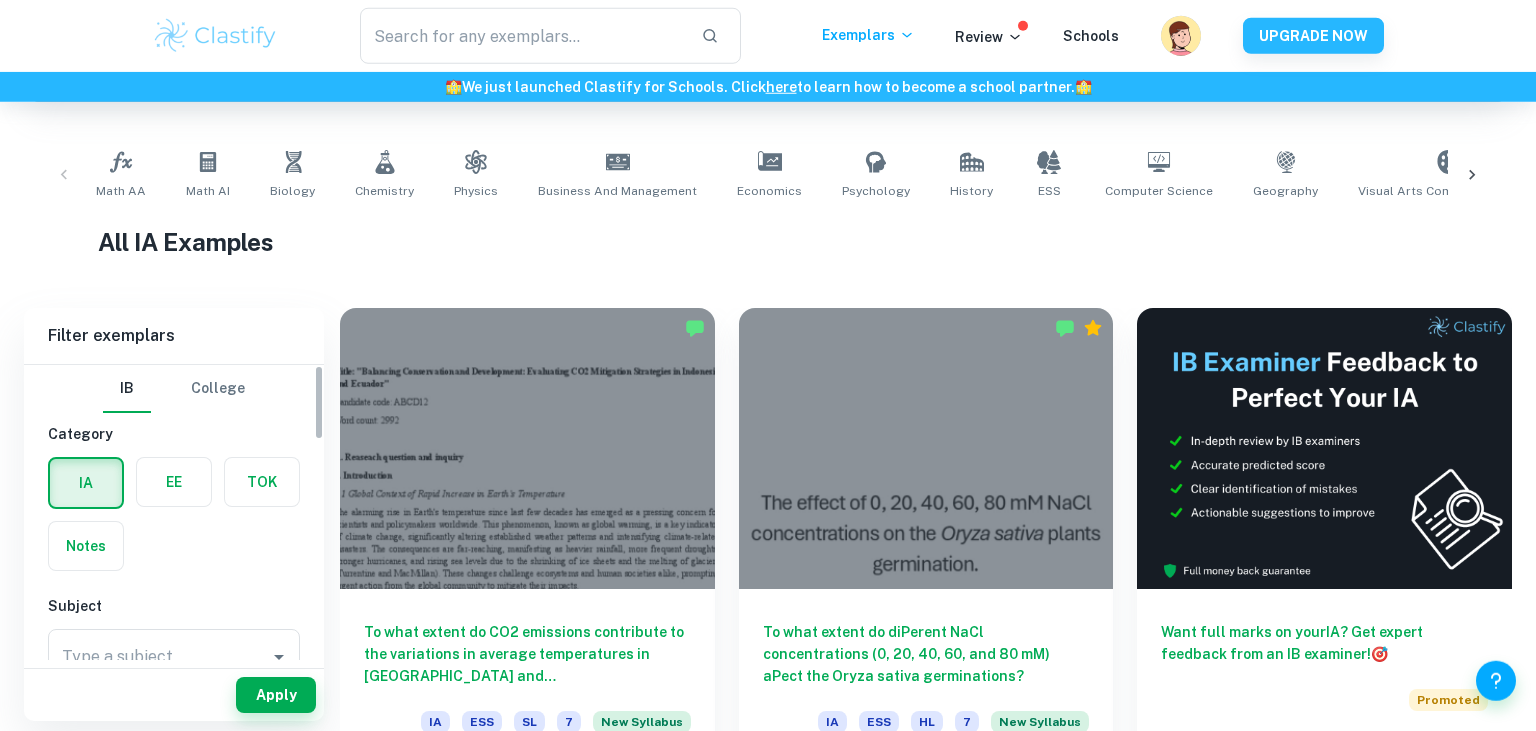 scroll, scrollTop: 368, scrollLeft: 0, axis: vertical 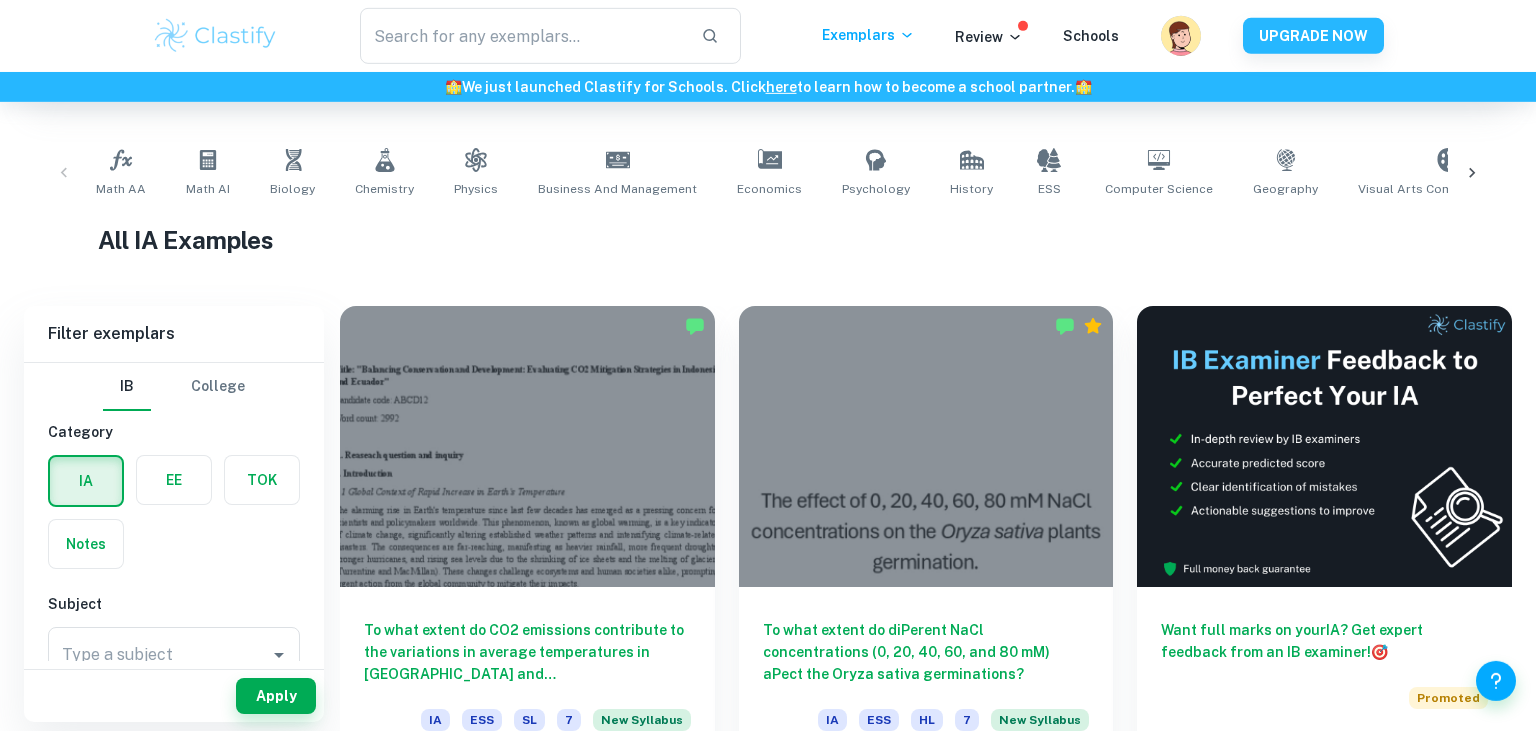 click at bounding box center [174, 480] 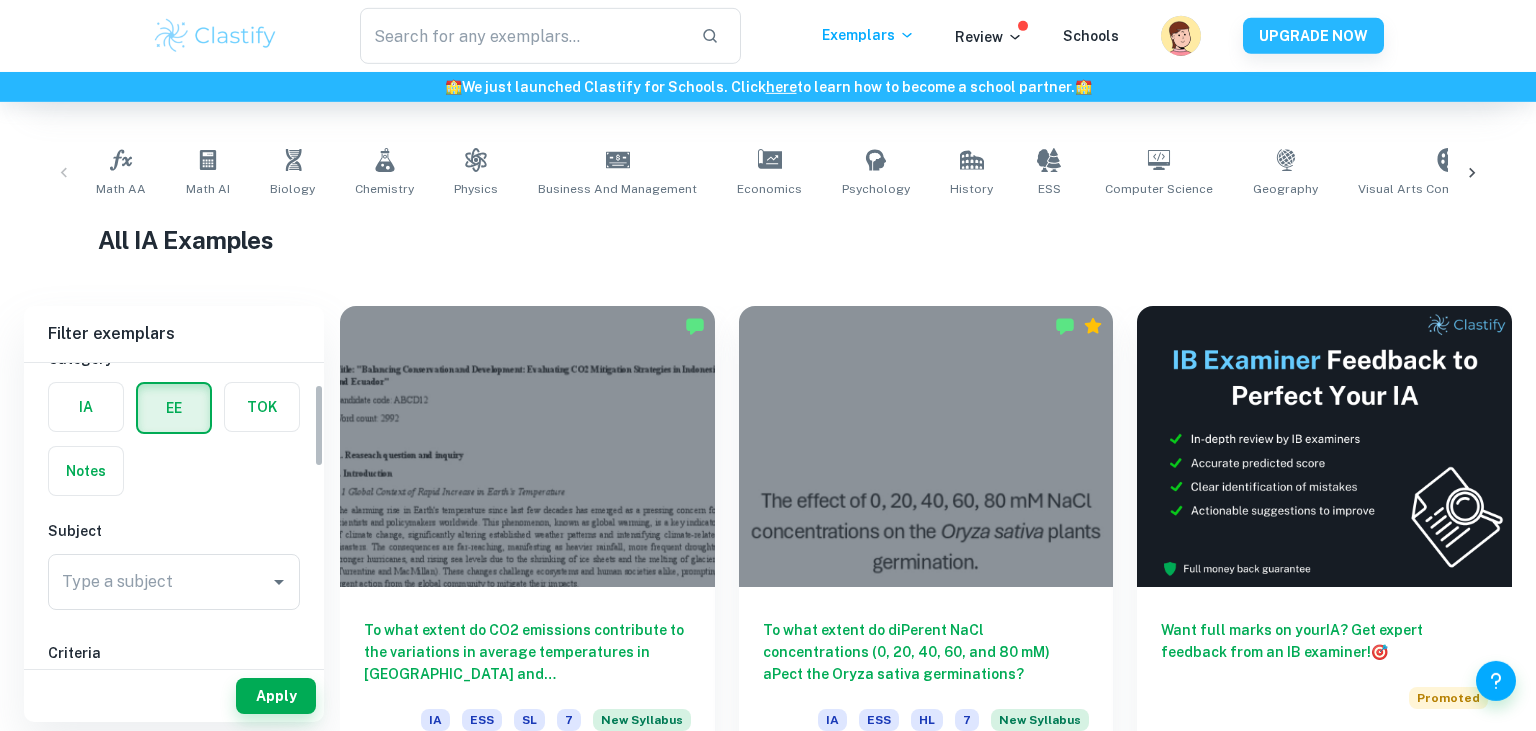 scroll, scrollTop: 77, scrollLeft: 0, axis: vertical 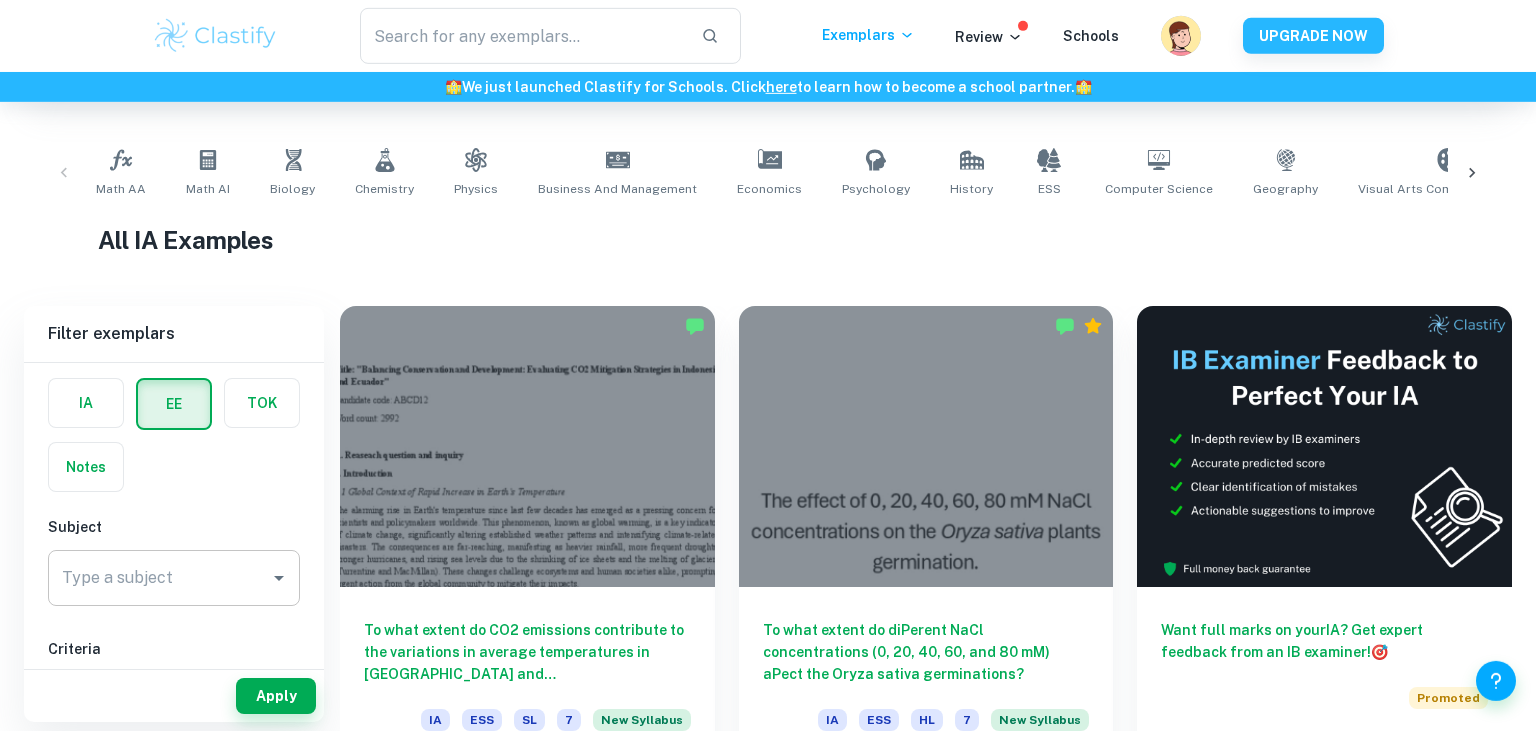 click on "Type a subject" at bounding box center (159, 578) 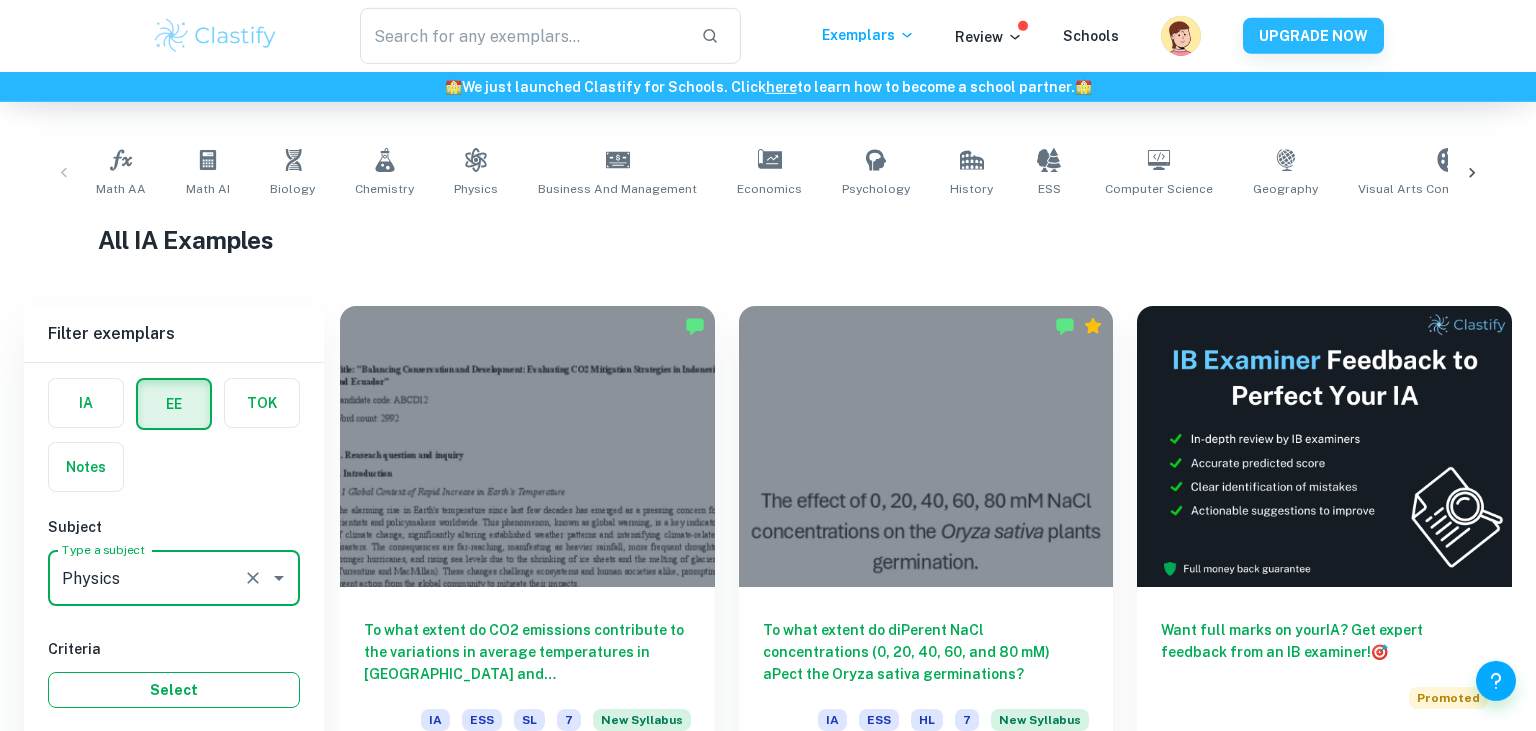 scroll, scrollTop: 466, scrollLeft: 0, axis: vertical 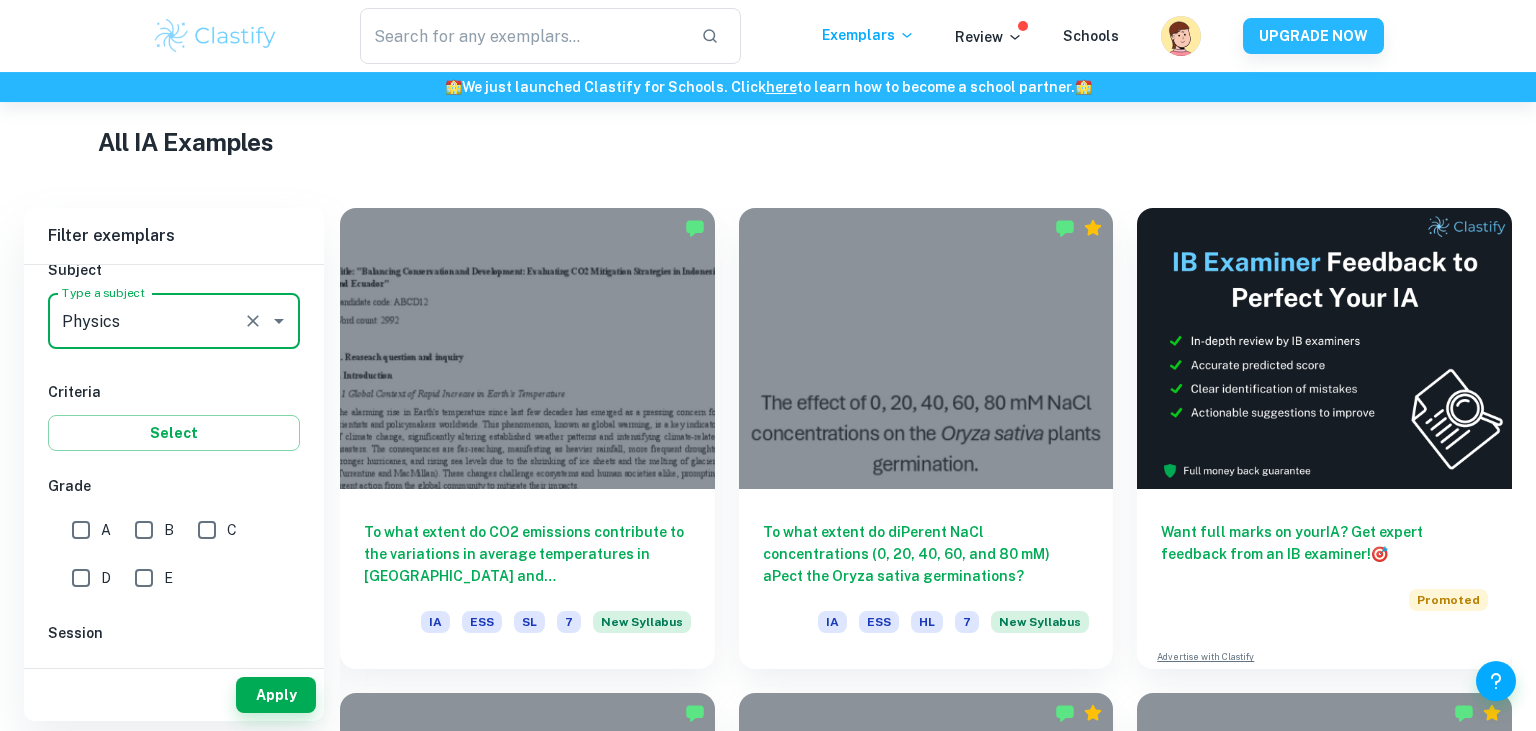 type on "Physics" 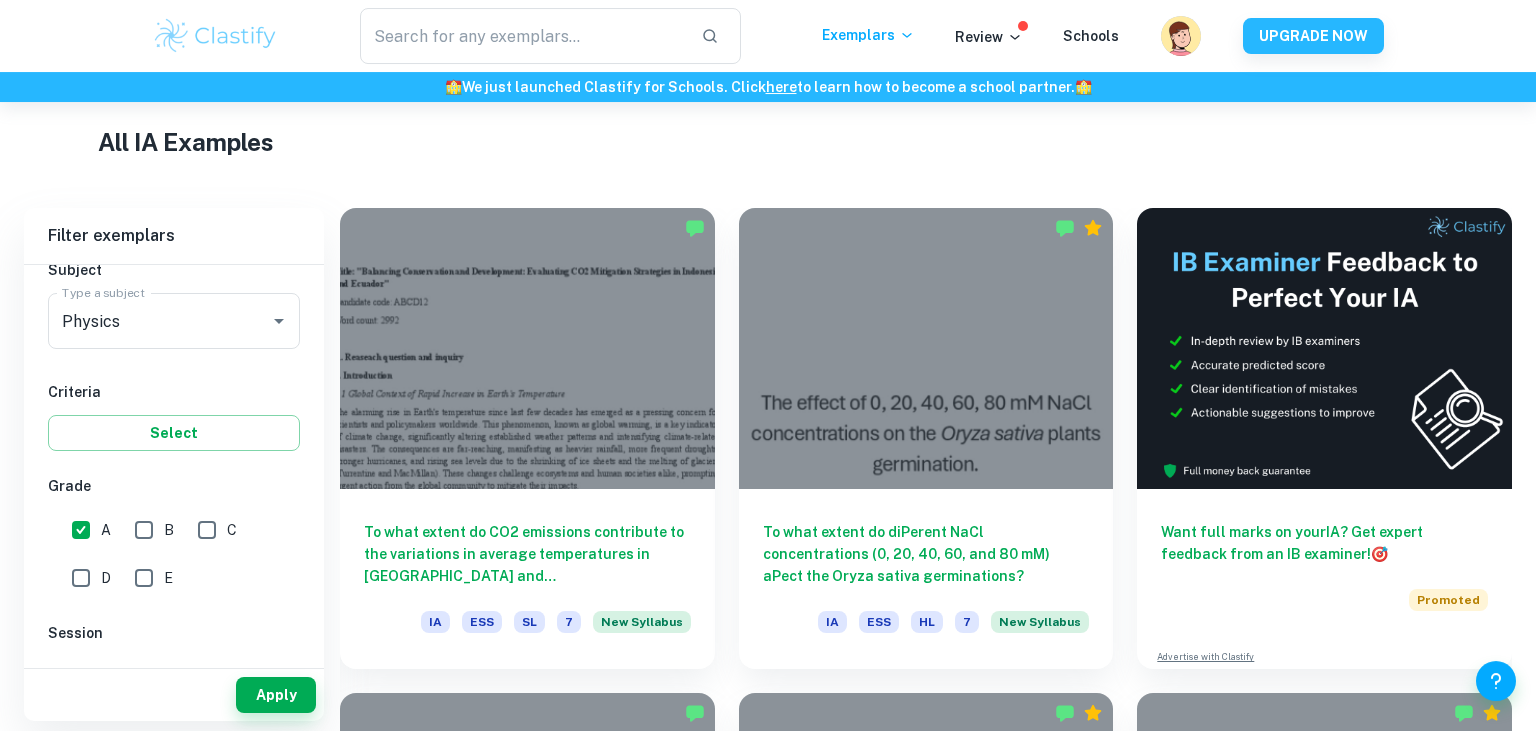 click on "A" at bounding box center [81, 530] 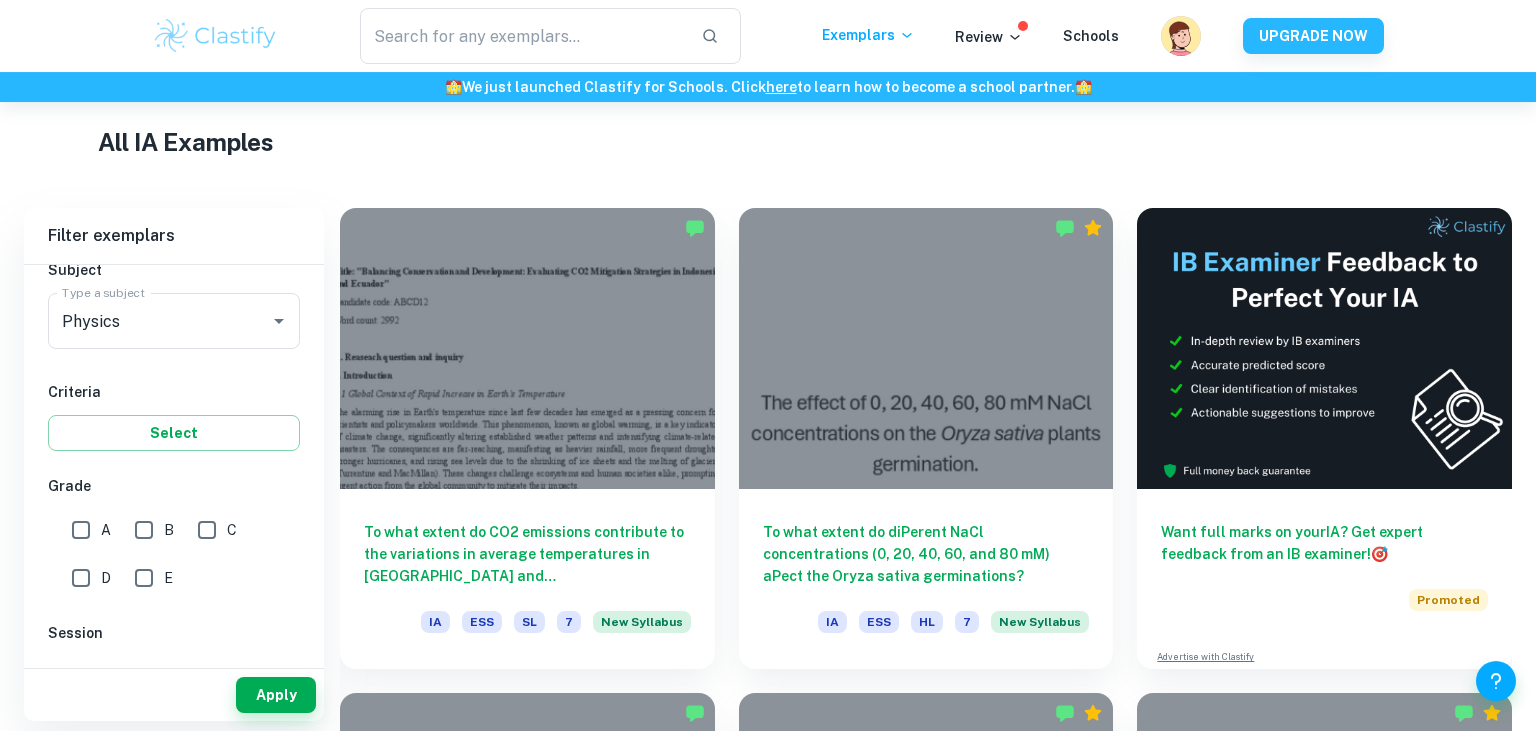 click on "A" at bounding box center (81, 530) 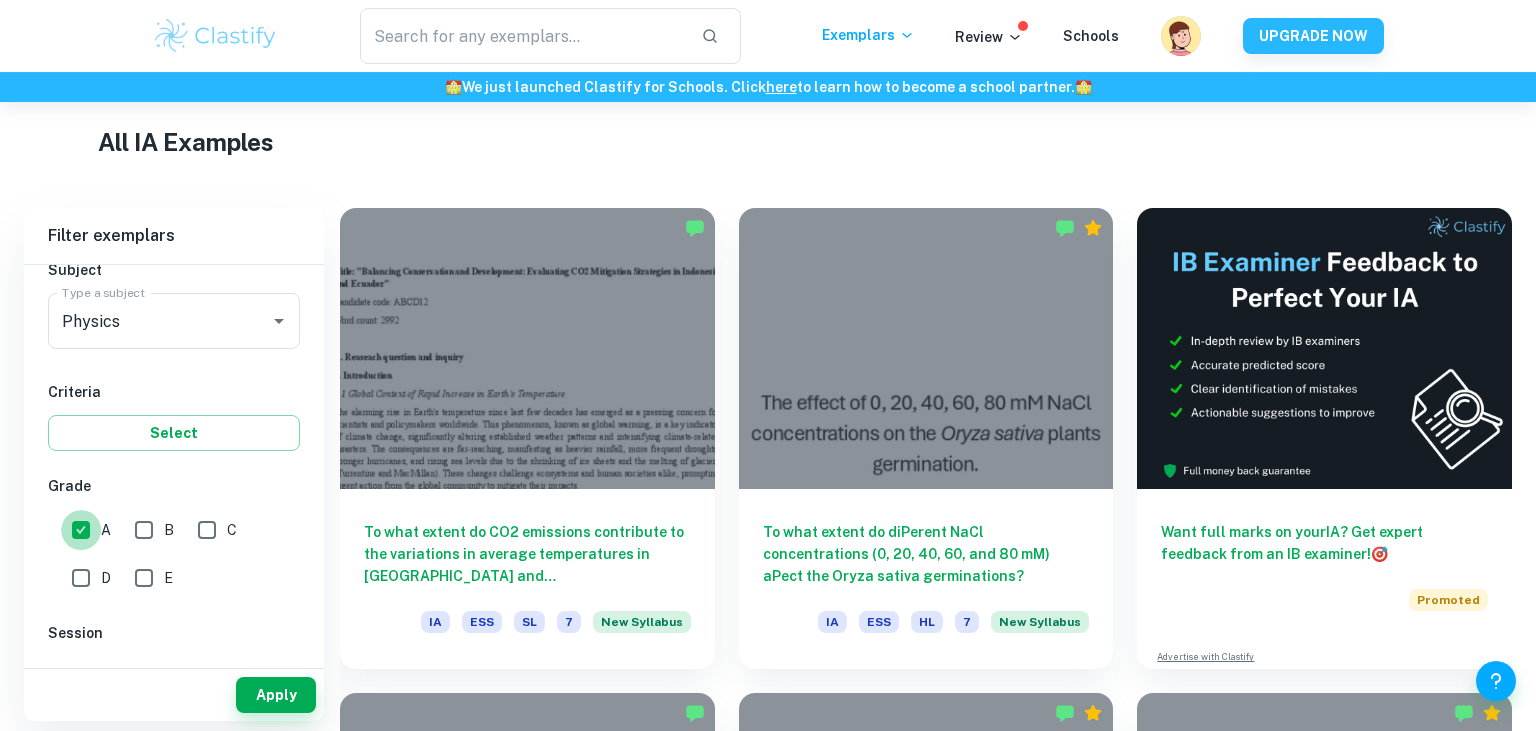 click on "A" at bounding box center (81, 530) 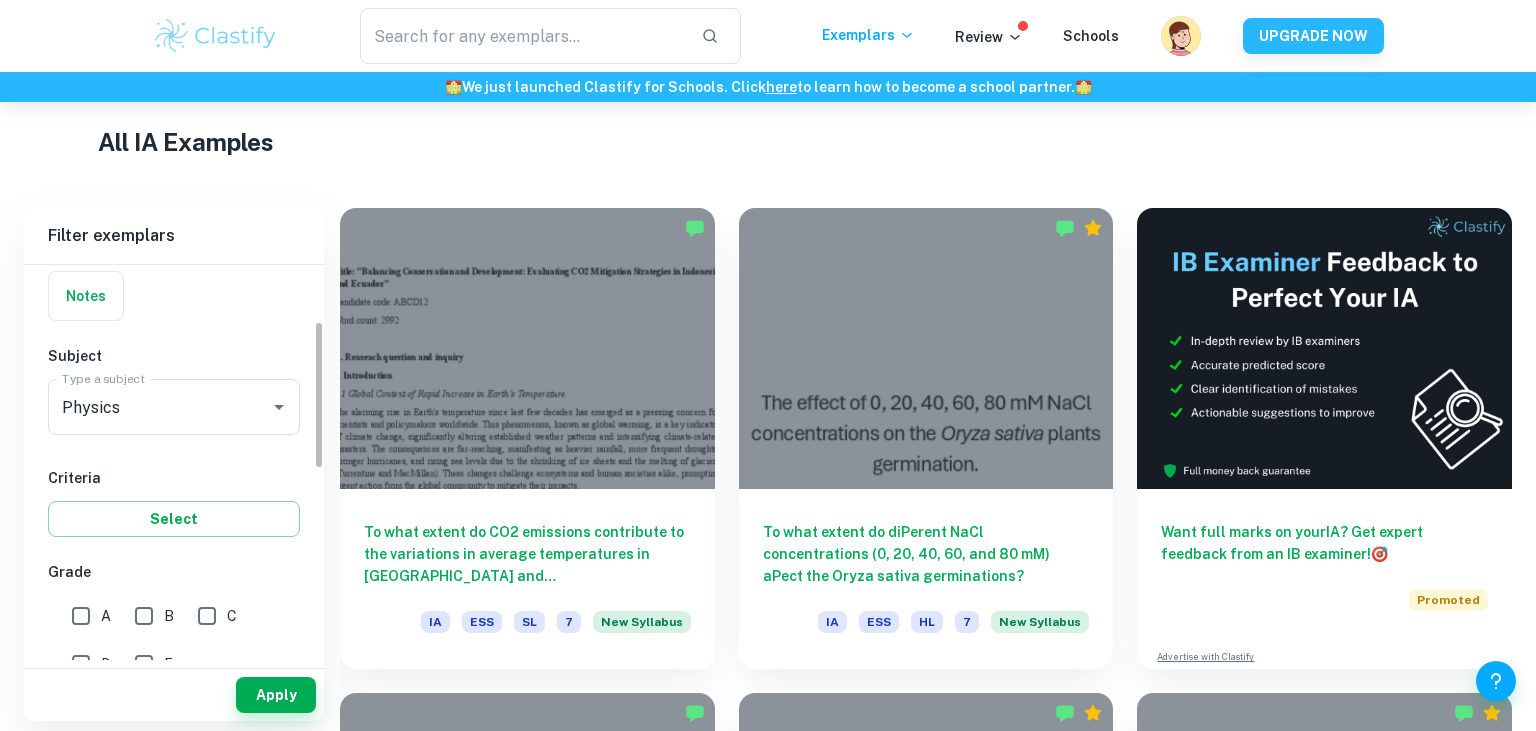 scroll, scrollTop: 130, scrollLeft: 0, axis: vertical 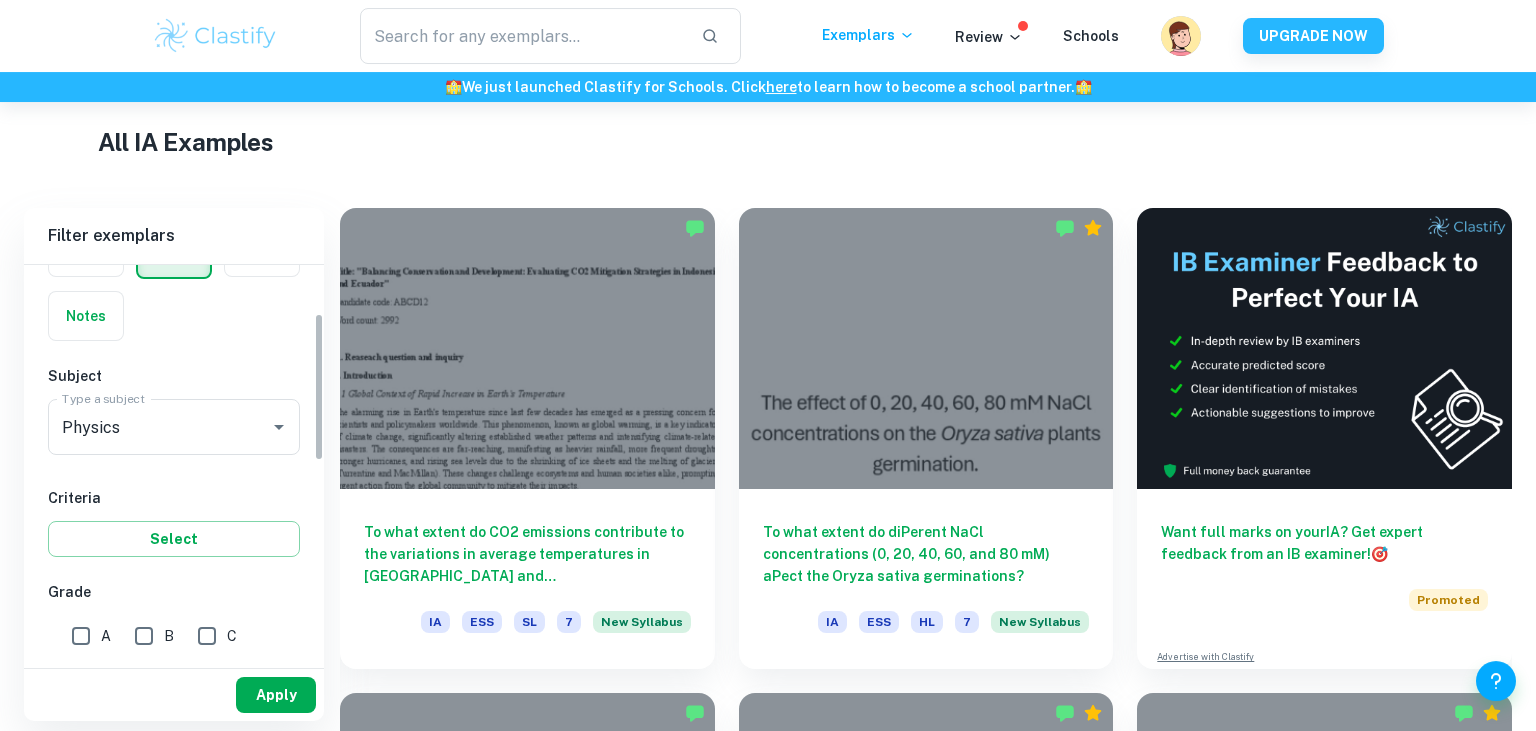 click on "Apply" at bounding box center (276, 695) 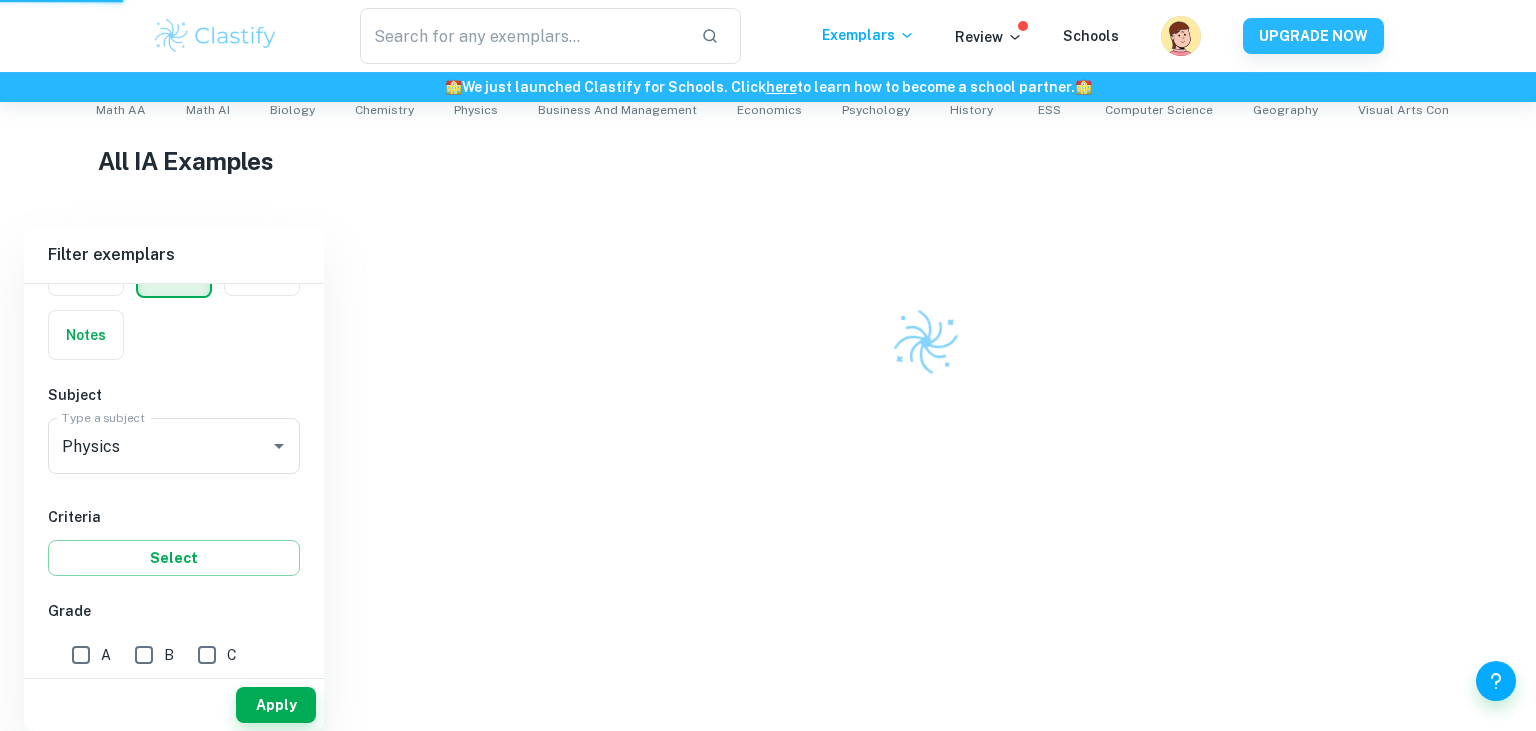 scroll, scrollTop: 418, scrollLeft: 0, axis: vertical 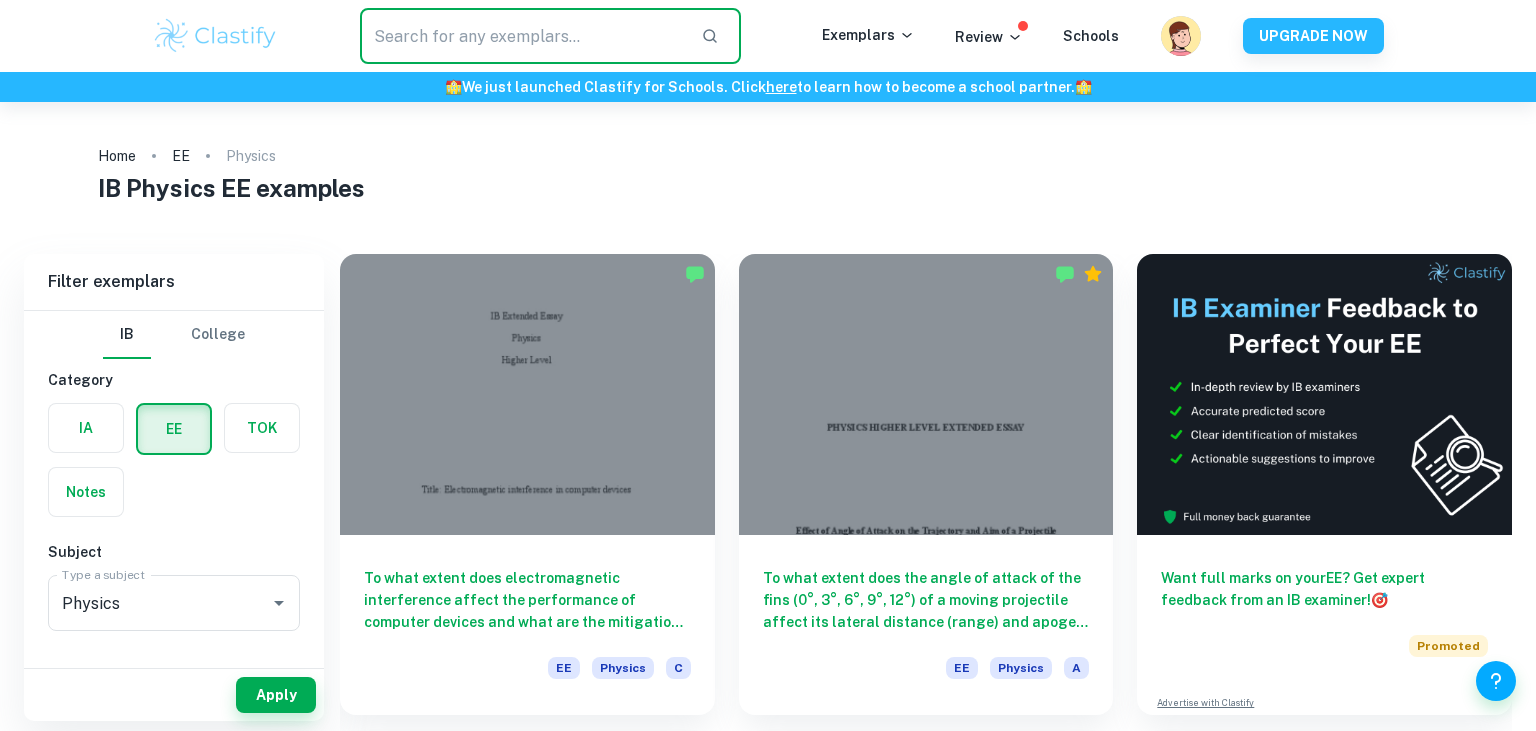 click at bounding box center (522, 36) 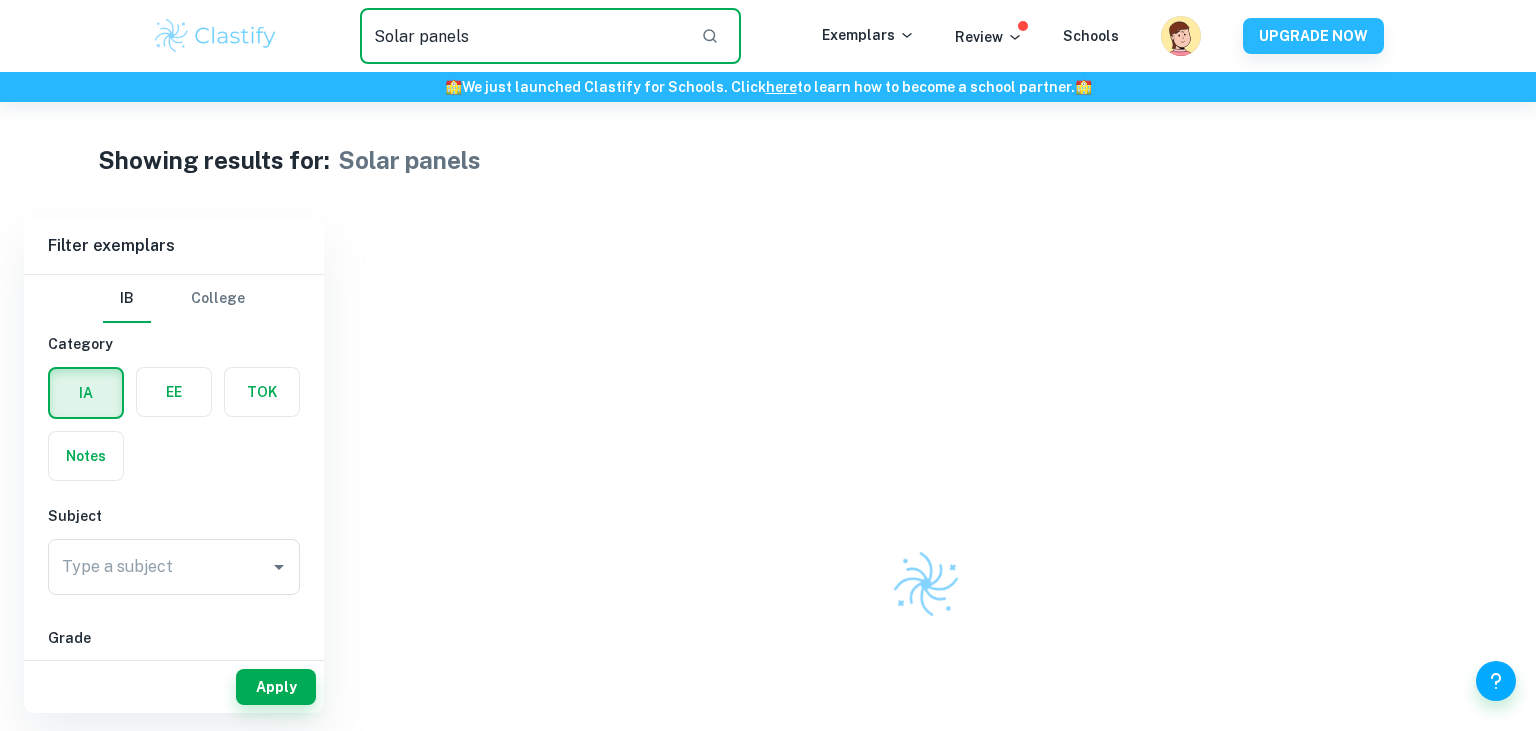 click on "Solar panels" at bounding box center (522, 36) 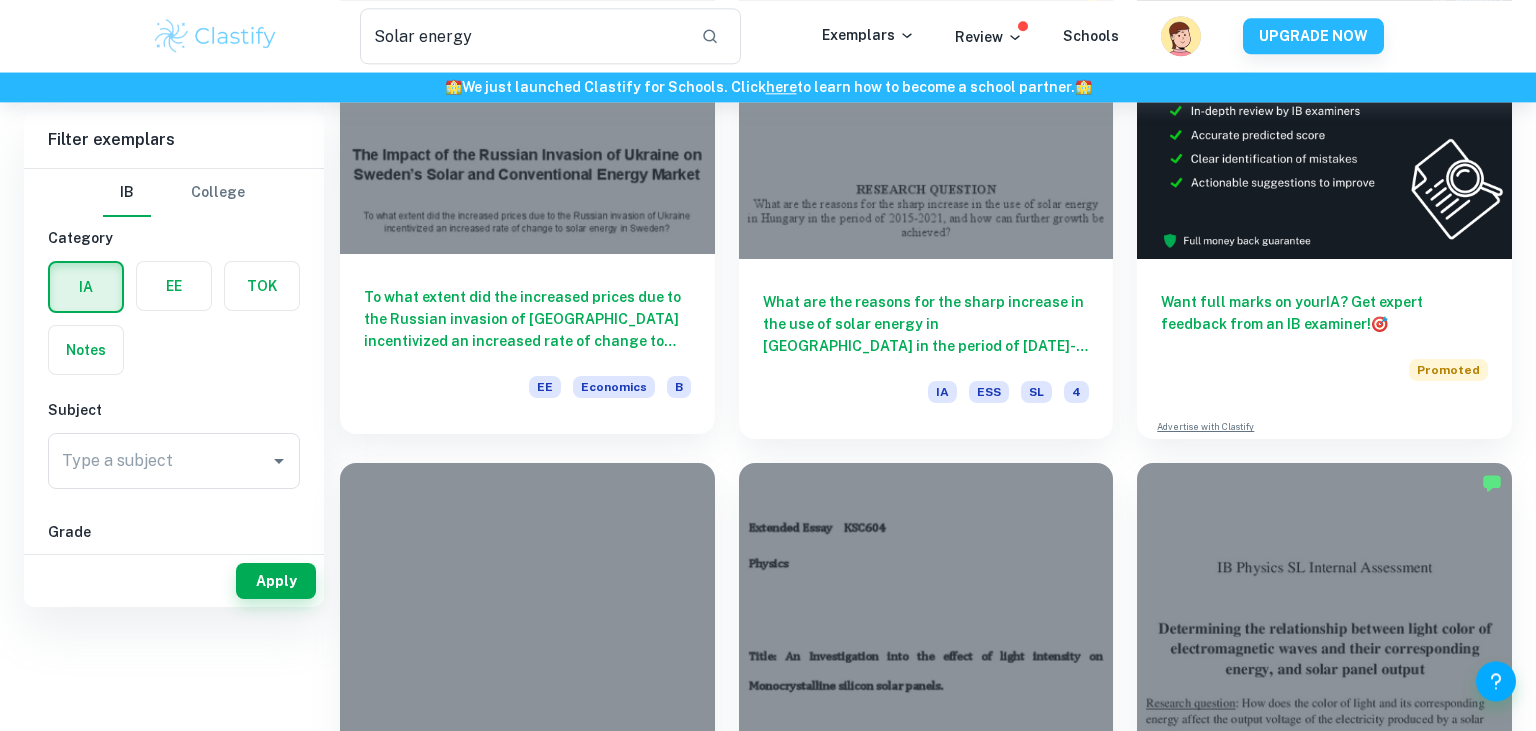 scroll, scrollTop: 0, scrollLeft: 0, axis: both 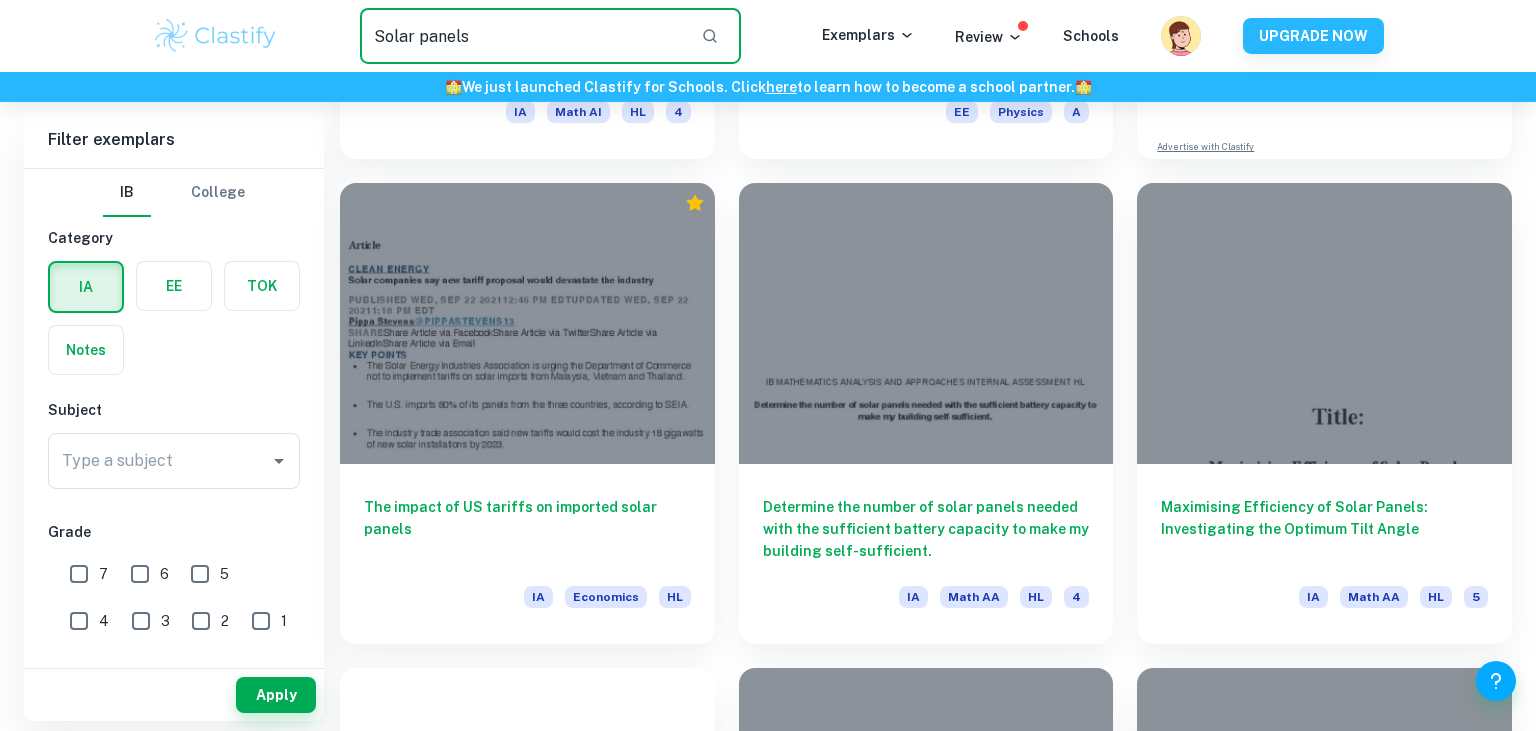 click on "Solar panels" at bounding box center (522, 36) 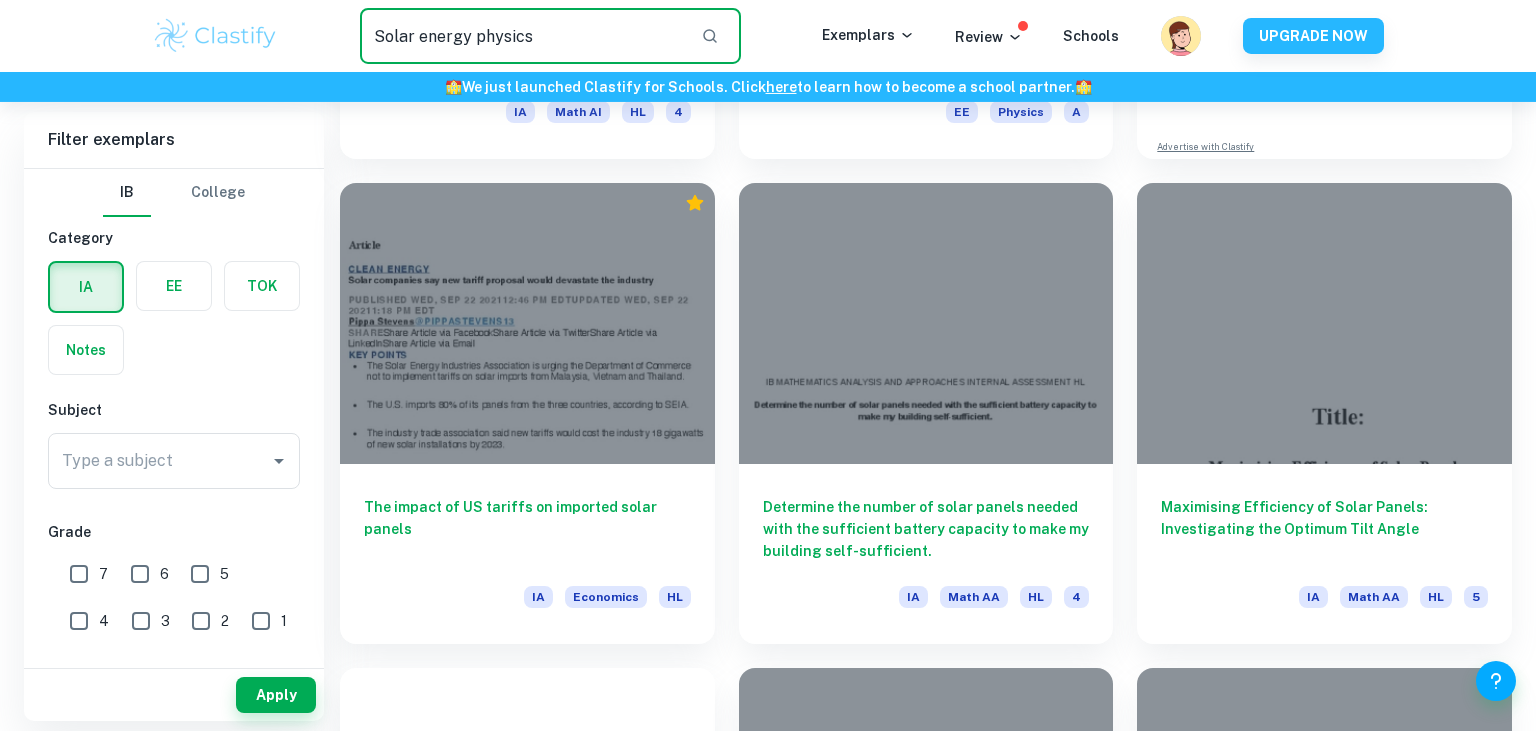 type on "Solar energy physics" 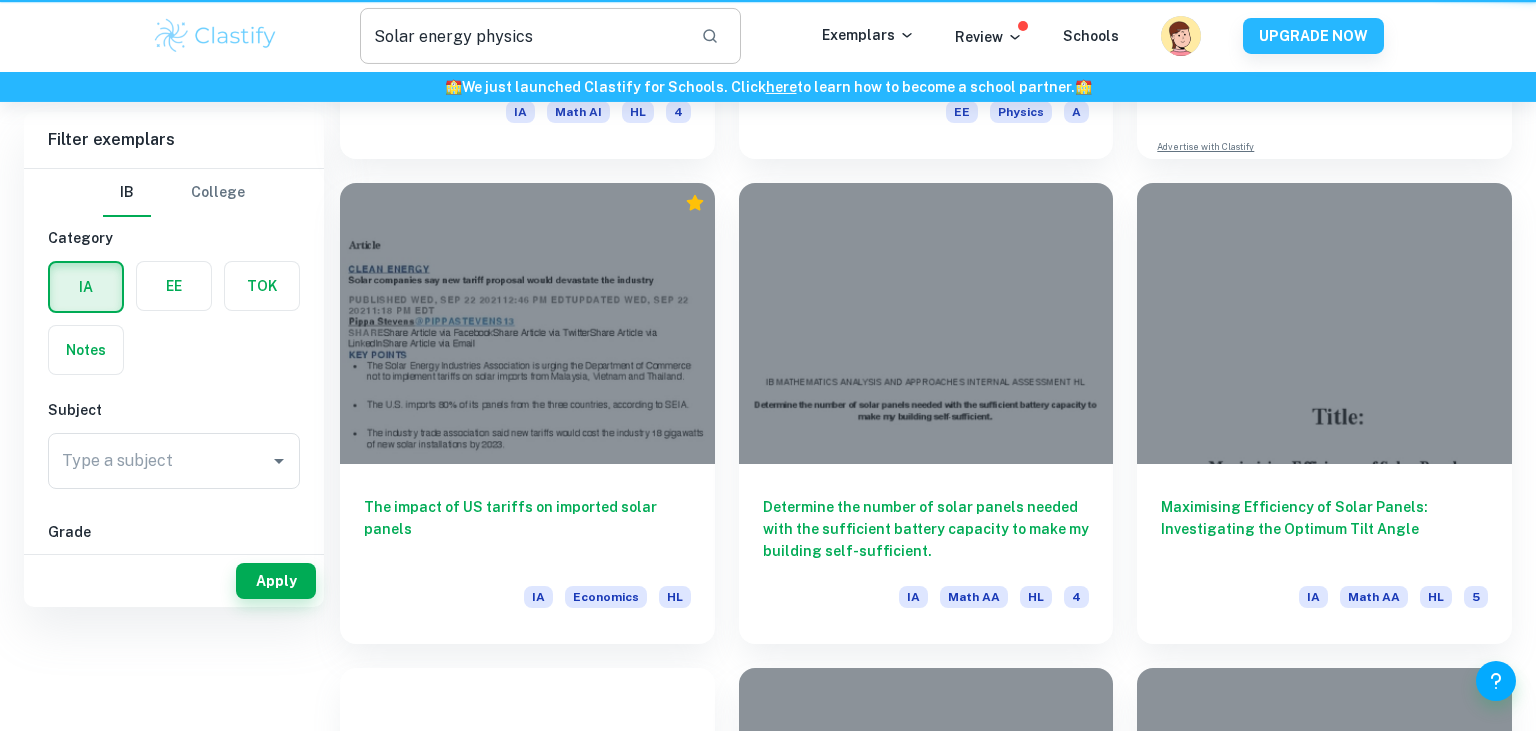 scroll, scrollTop: 0, scrollLeft: 0, axis: both 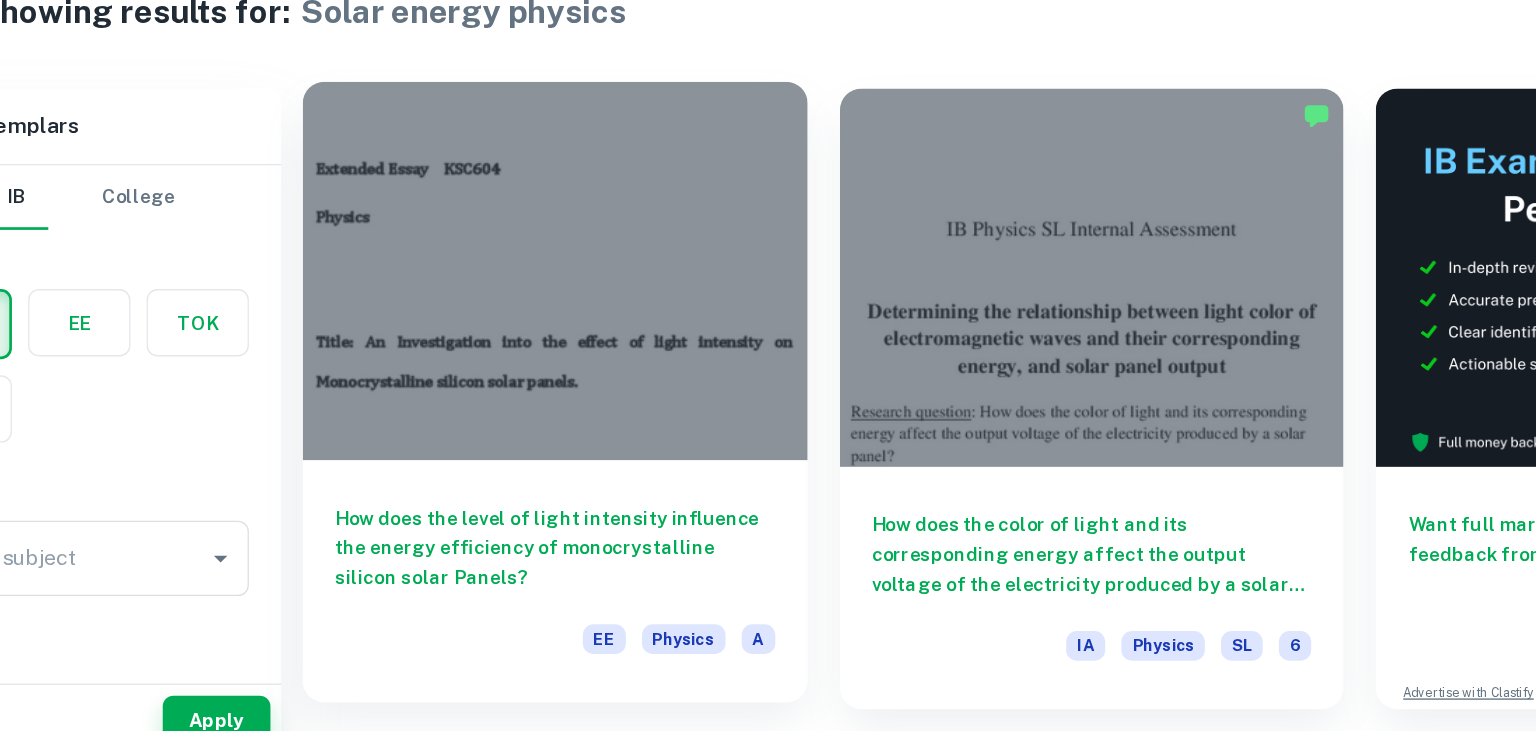 click on "How does the level of light intensity influence  the energy efficiency of monocrystalline silicon solar Panels?" at bounding box center (527, 559) 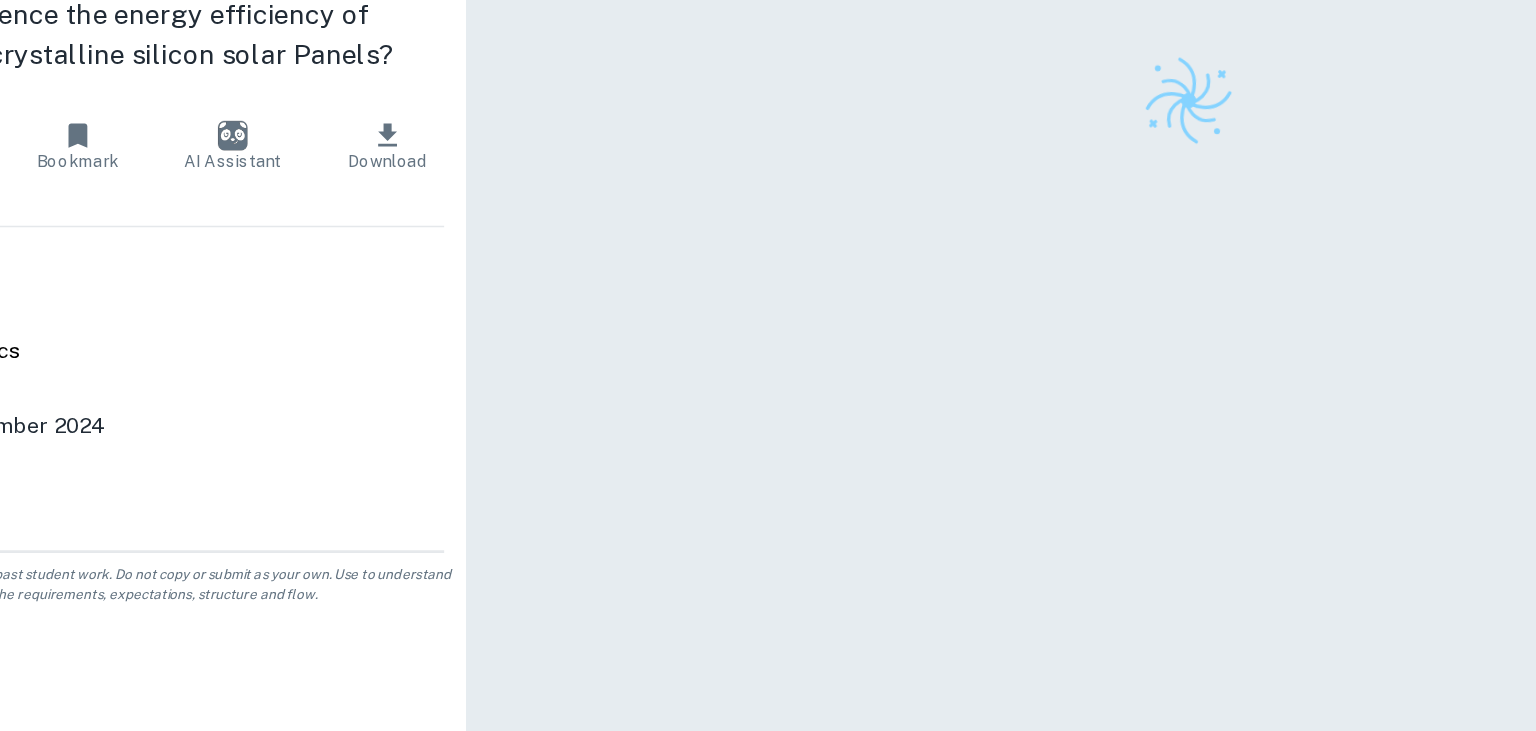 type 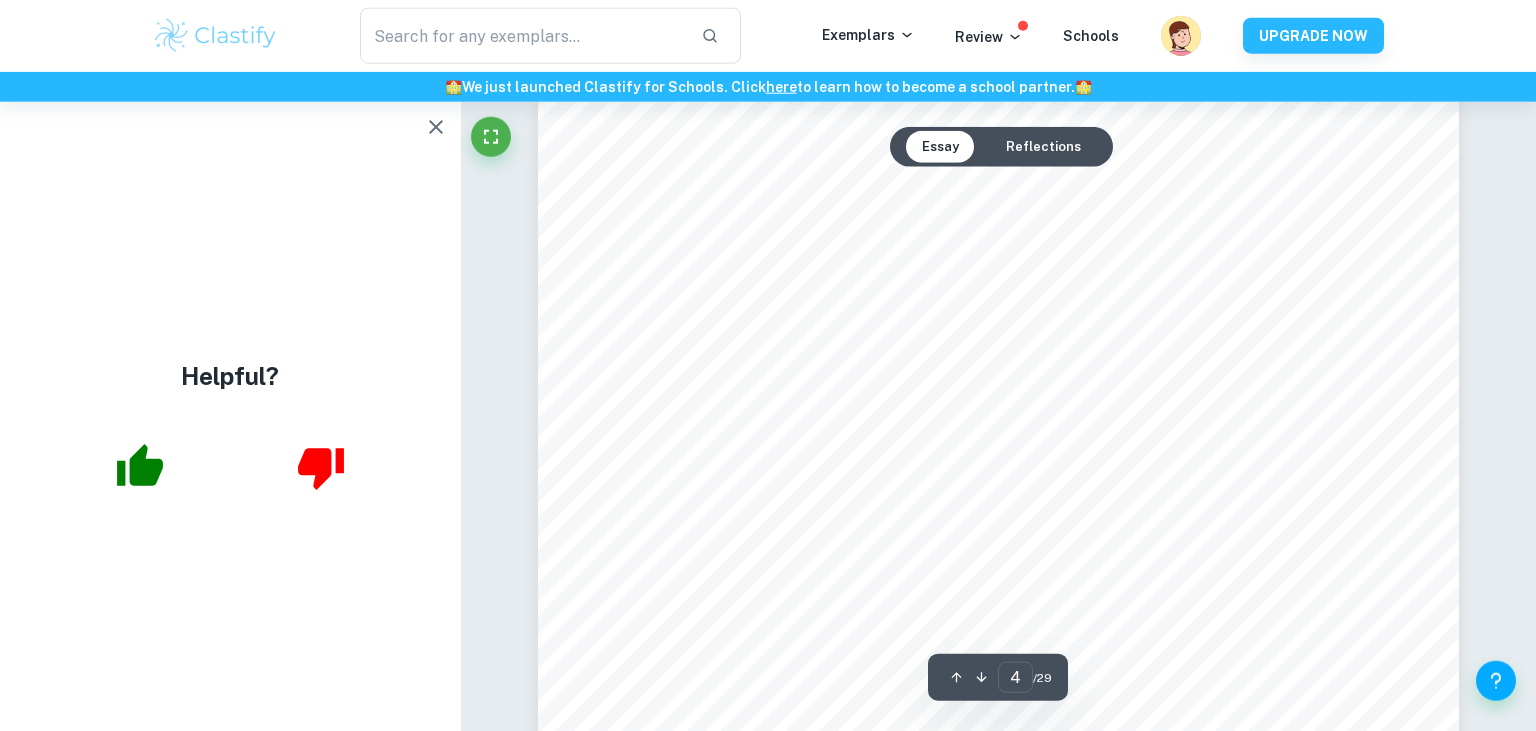 scroll, scrollTop: 4369, scrollLeft: 0, axis: vertical 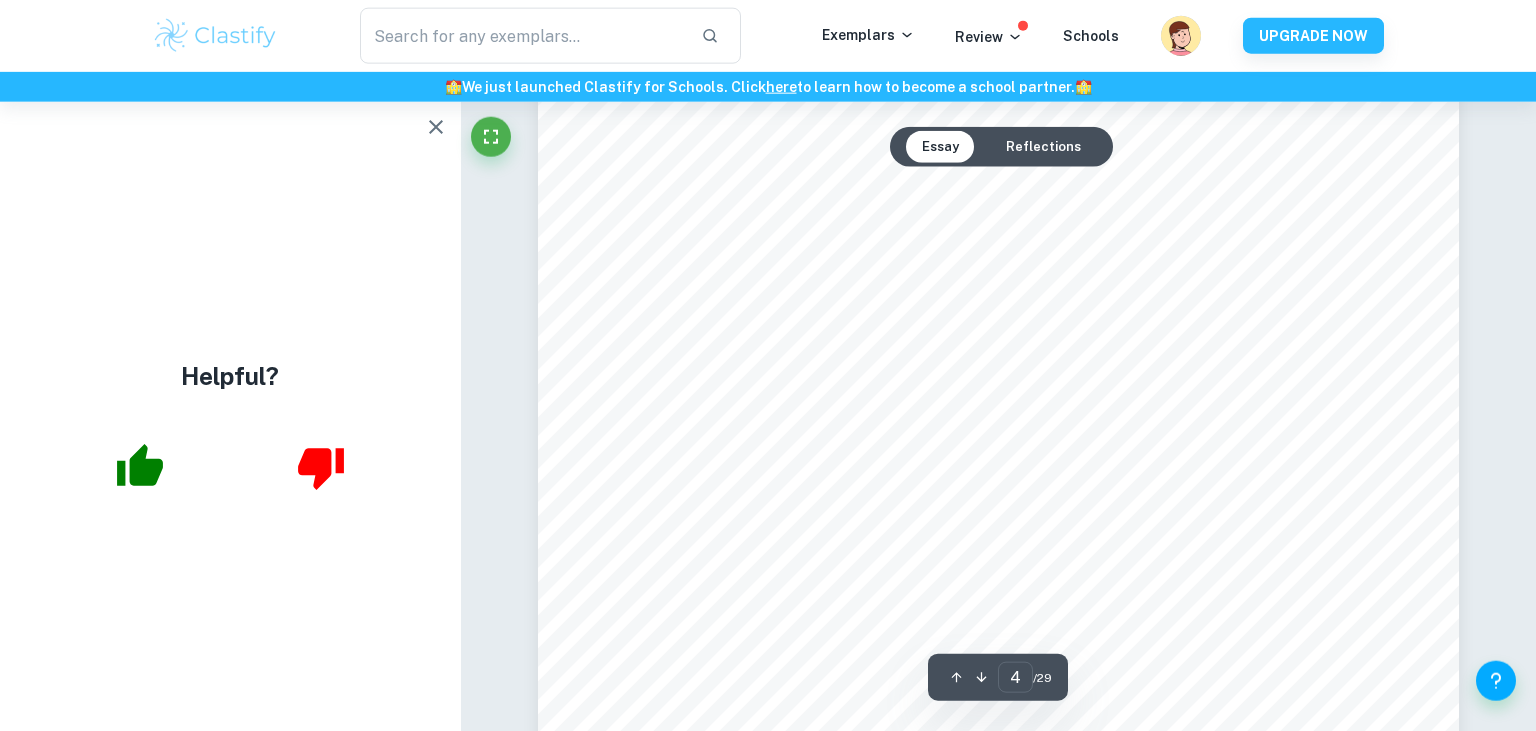 click 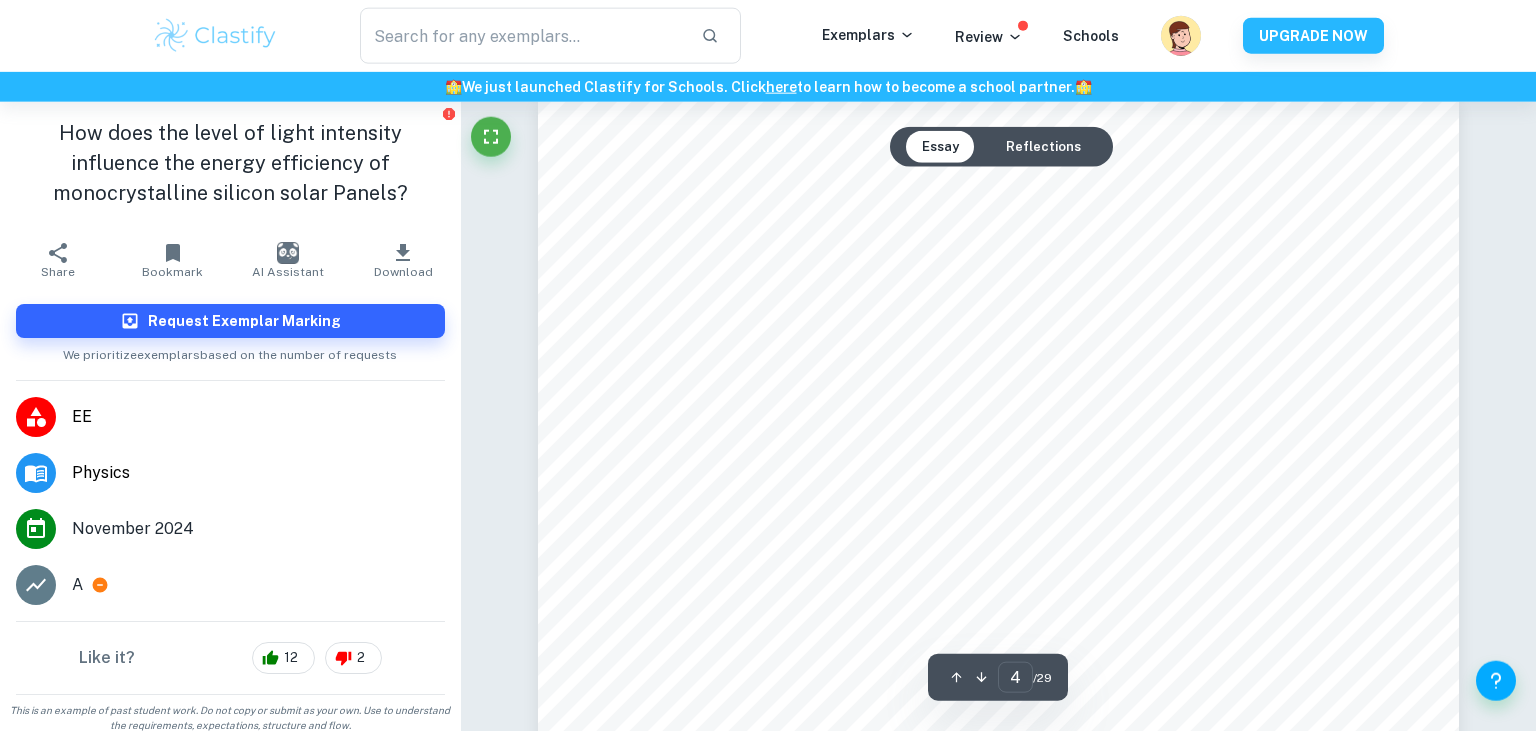 scroll, scrollTop: 4336, scrollLeft: 0, axis: vertical 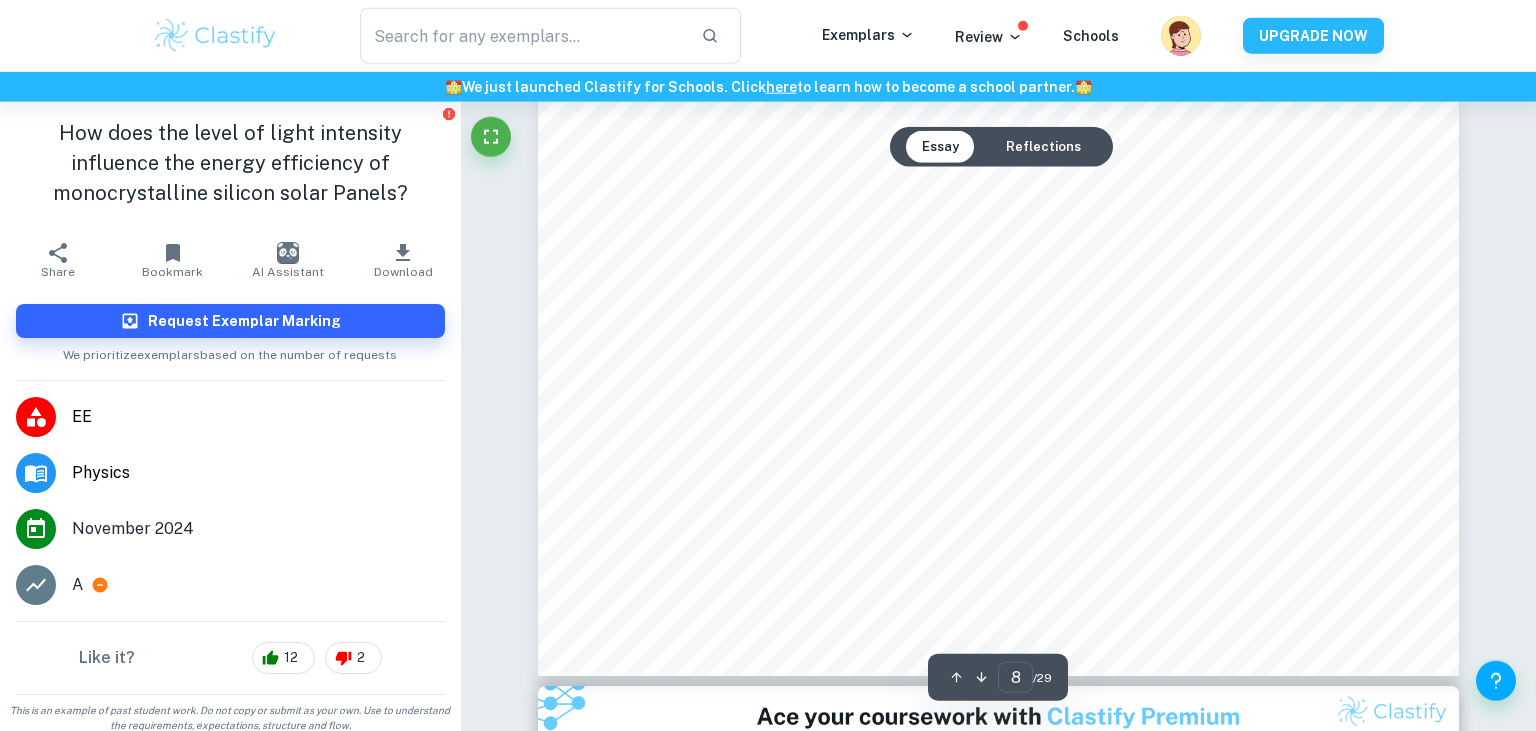 click on "Reflections" at bounding box center [1043, 147] 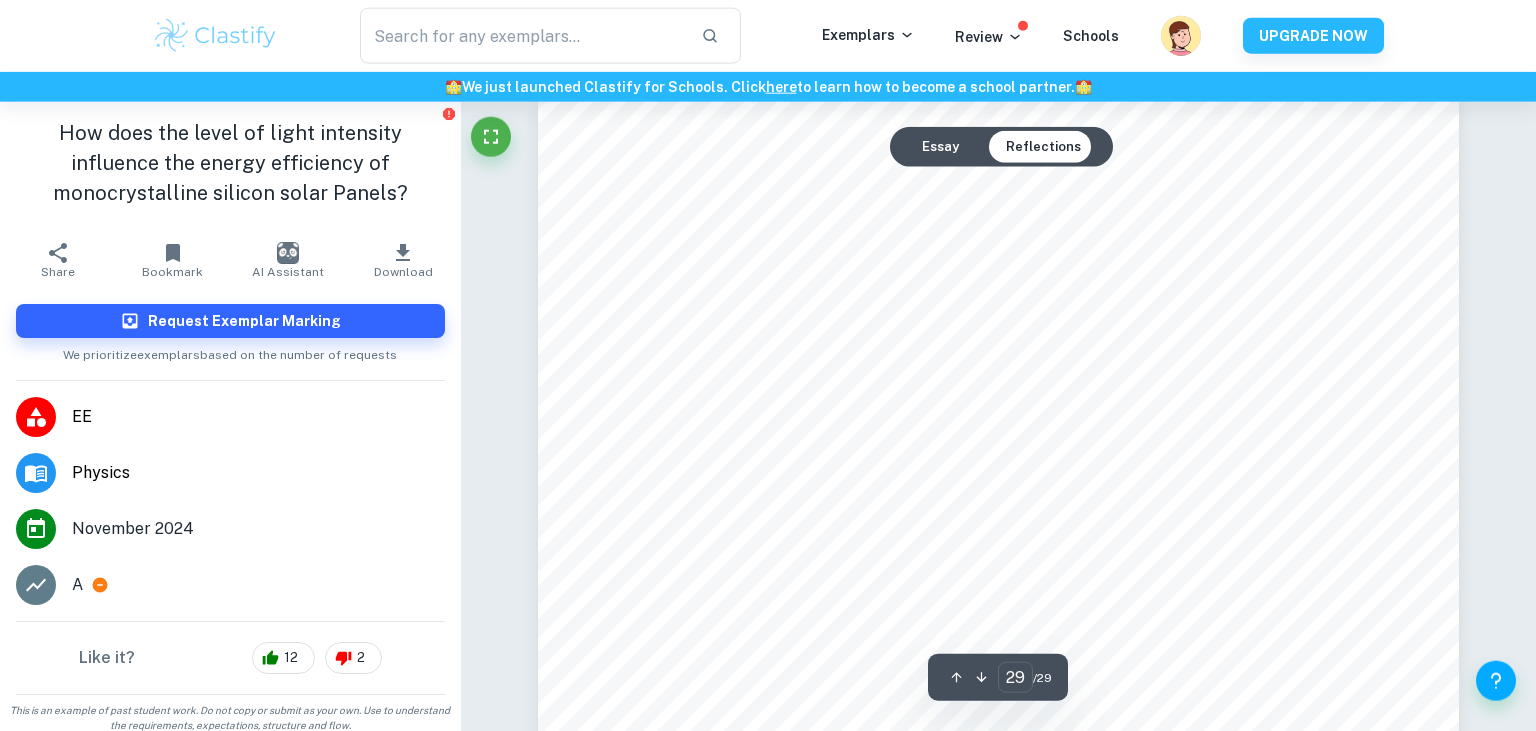 scroll, scrollTop: 37384, scrollLeft: 0, axis: vertical 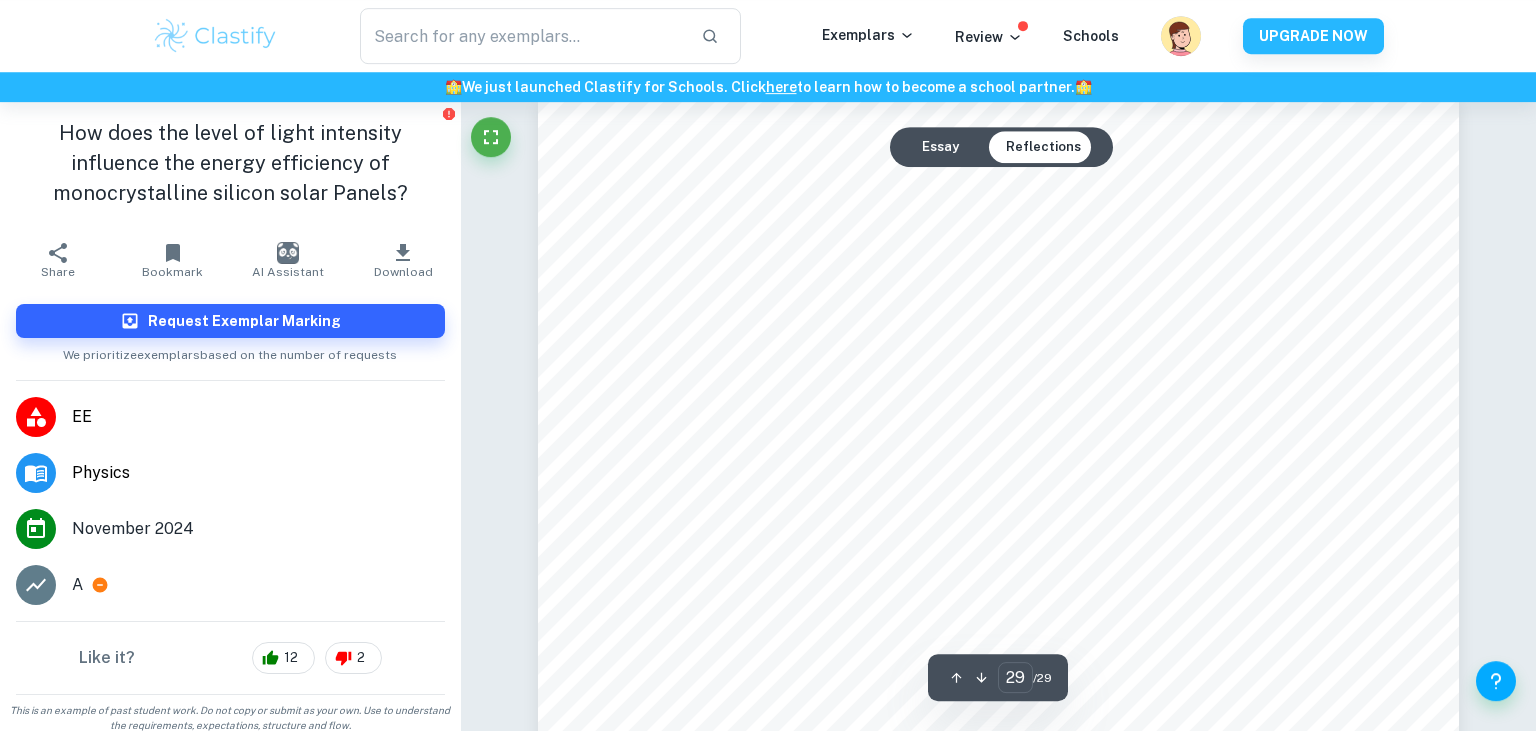 click on "Essay Reflections" at bounding box center [1001, 147] 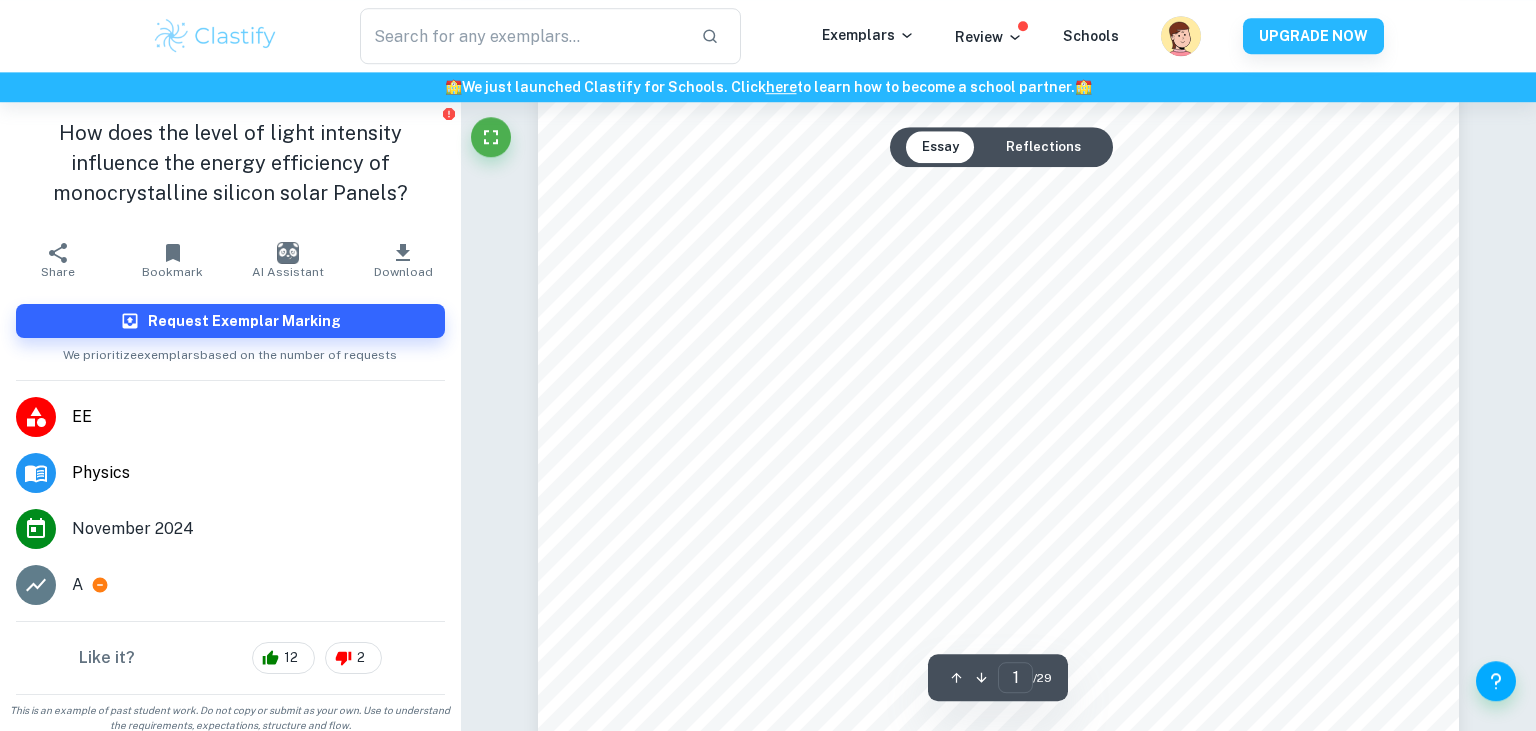 scroll, scrollTop: 551, scrollLeft: 0, axis: vertical 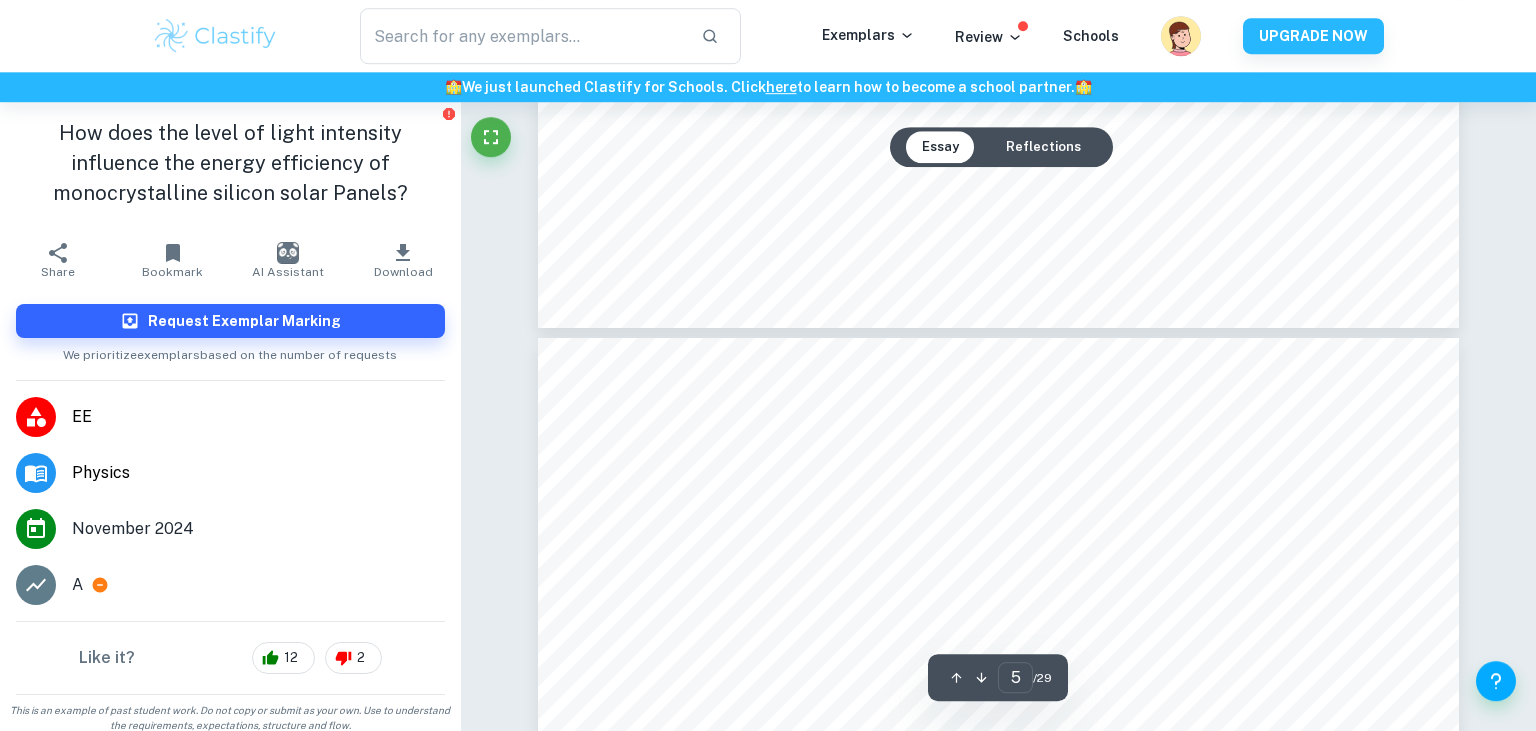 type on "4" 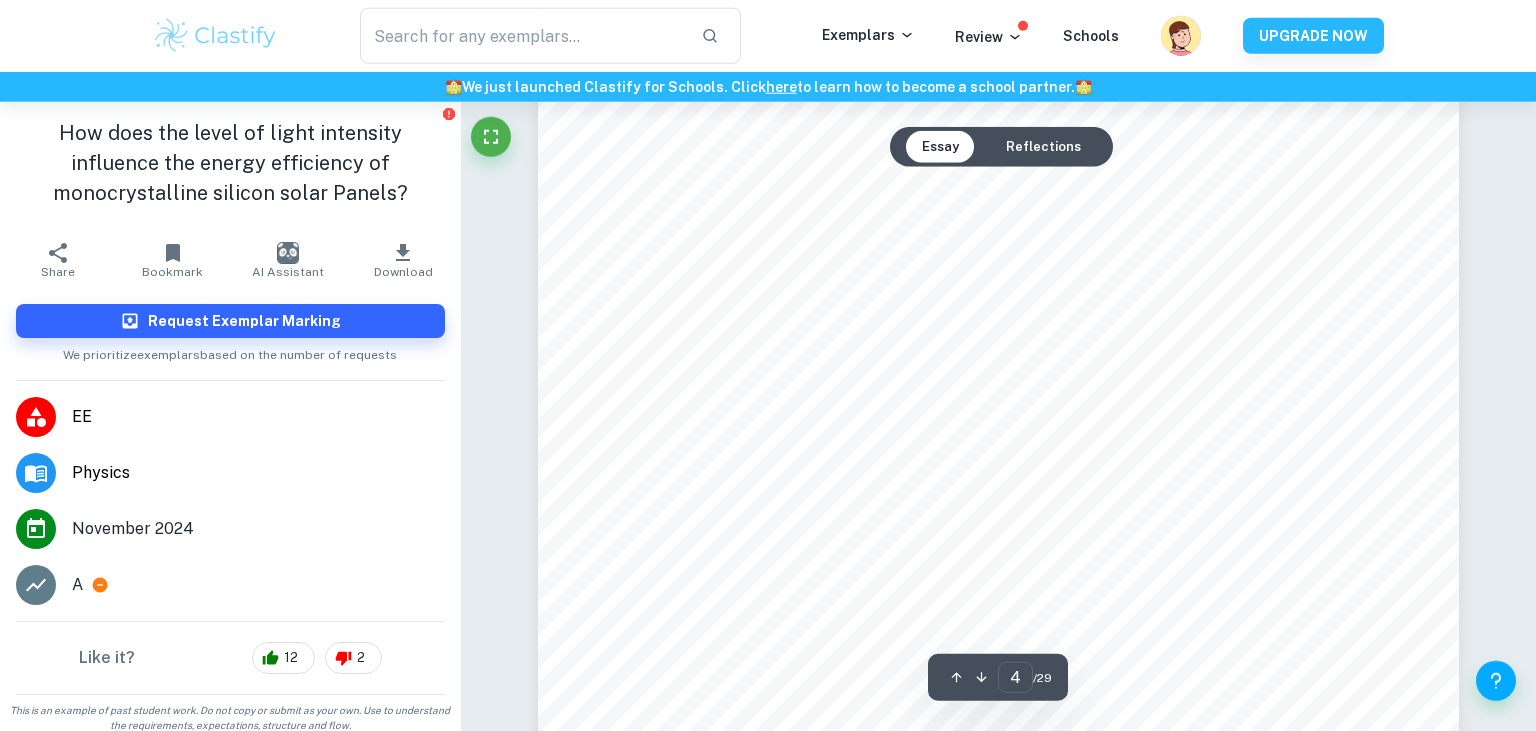 scroll, scrollTop: 4408, scrollLeft: 0, axis: vertical 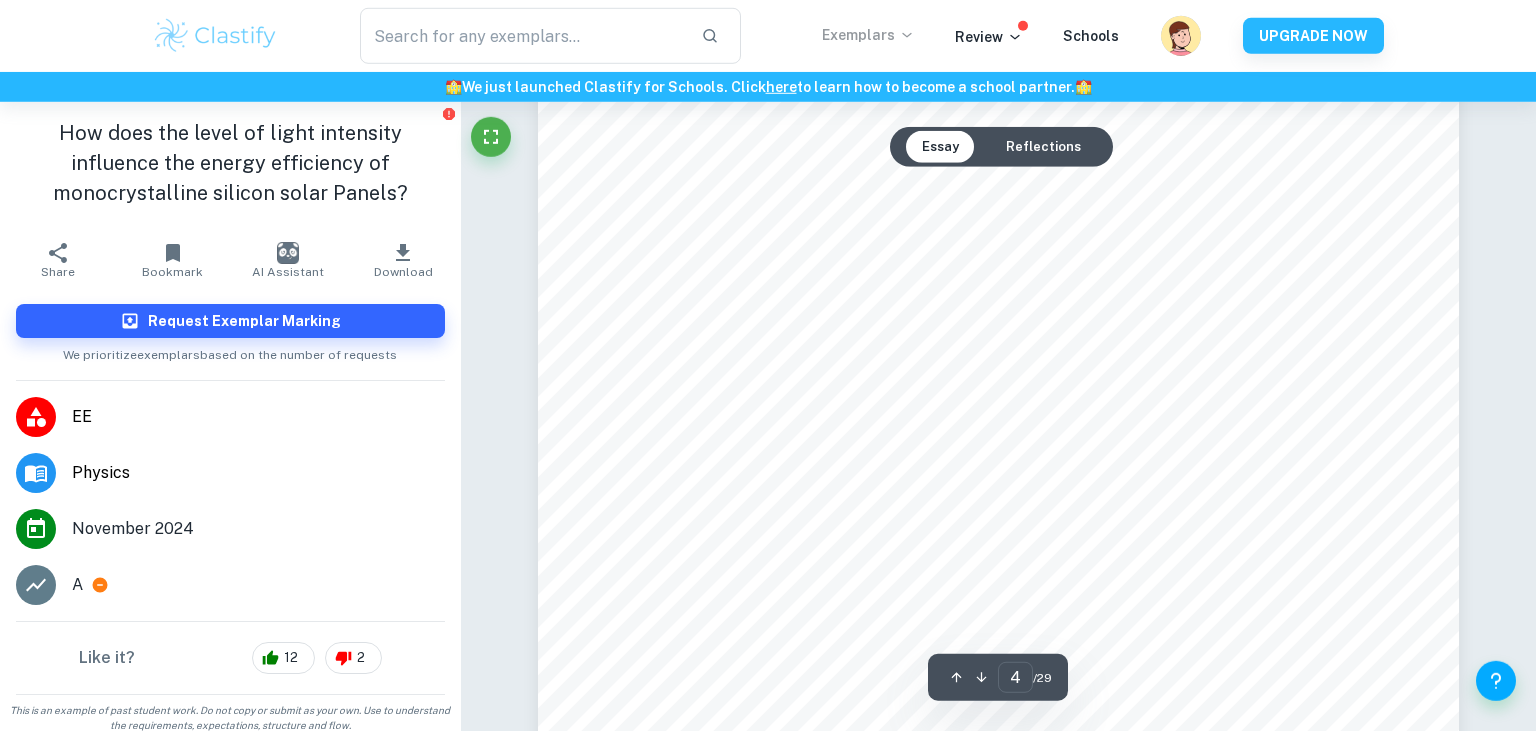 click 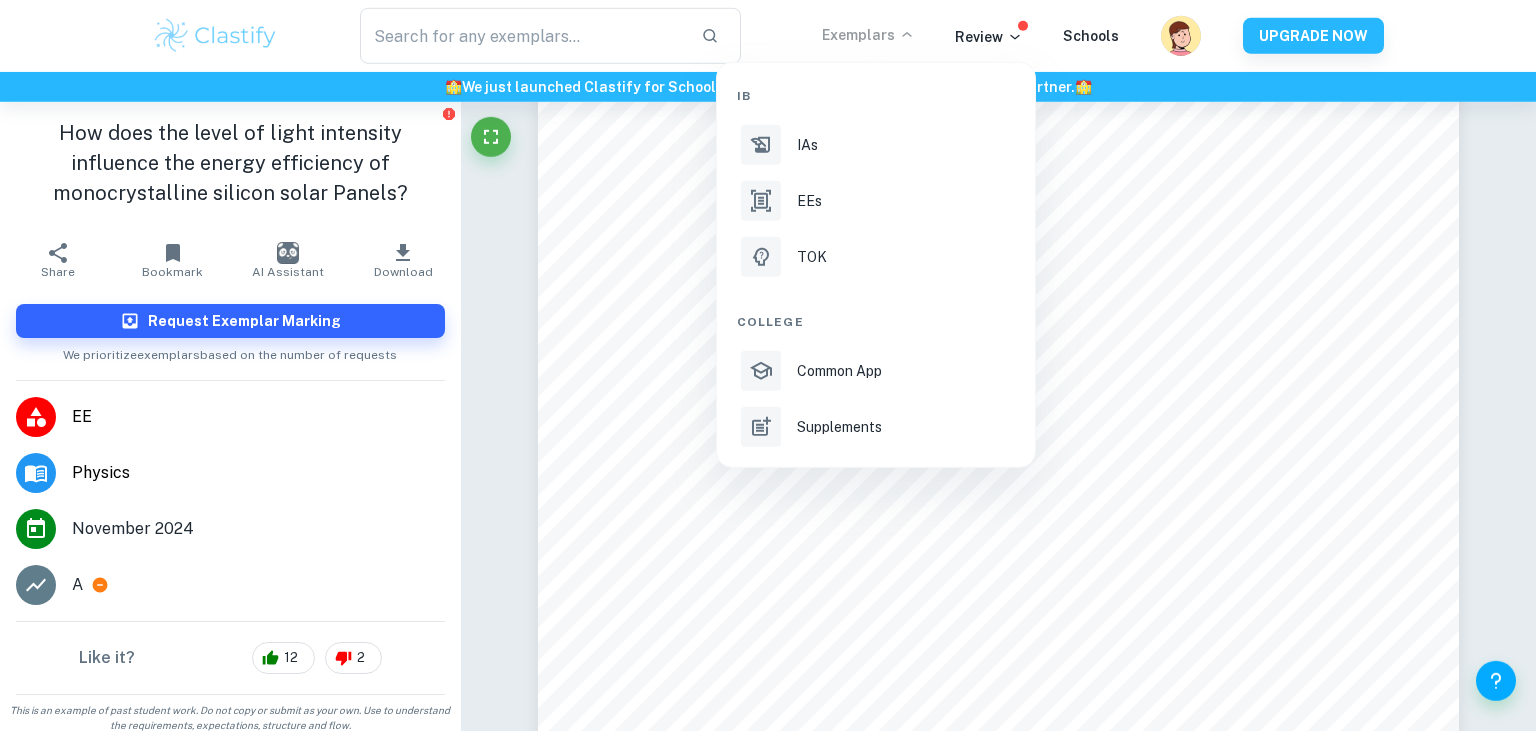 click at bounding box center (768, 365) 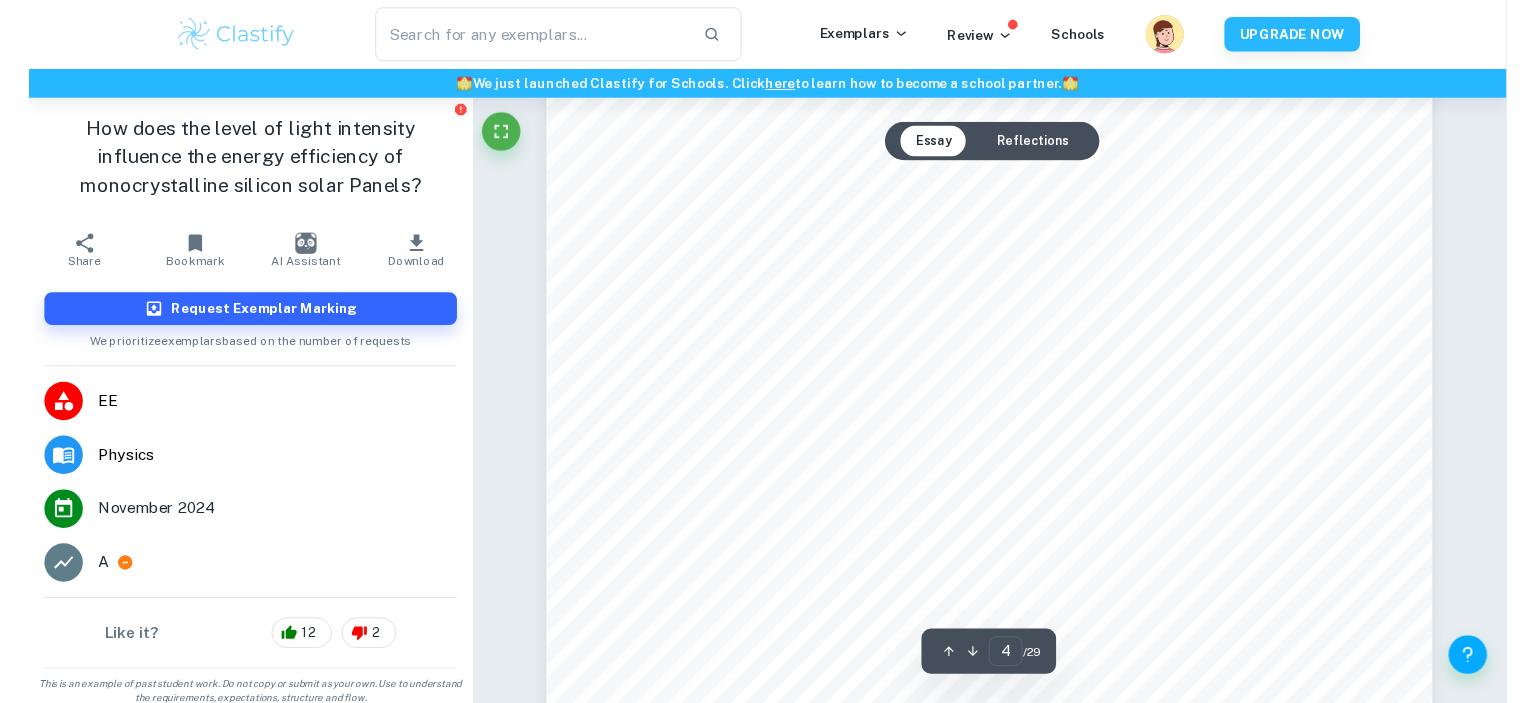 scroll, scrollTop: 4486, scrollLeft: 0, axis: vertical 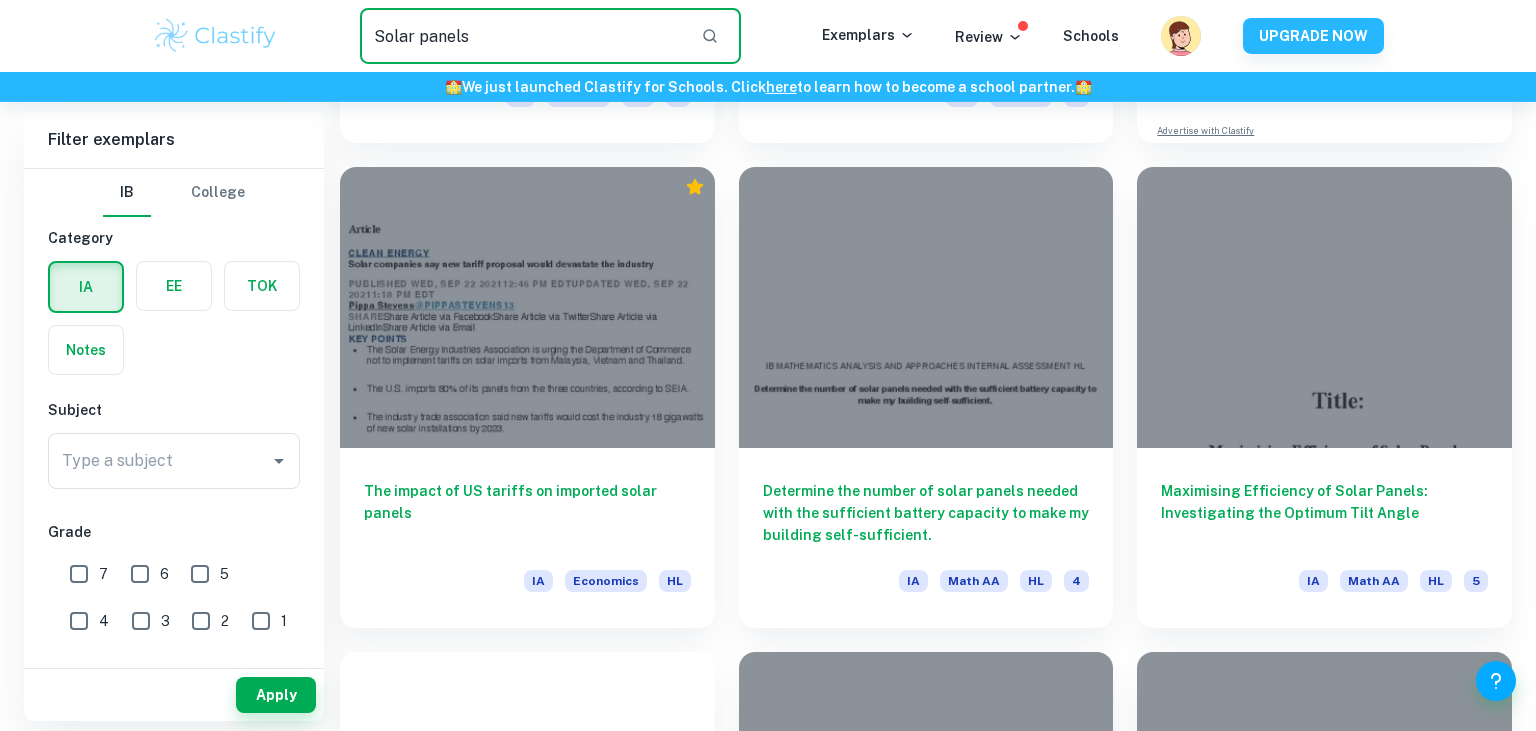 click on "Solar energy physics" at bounding box center [522, 36] 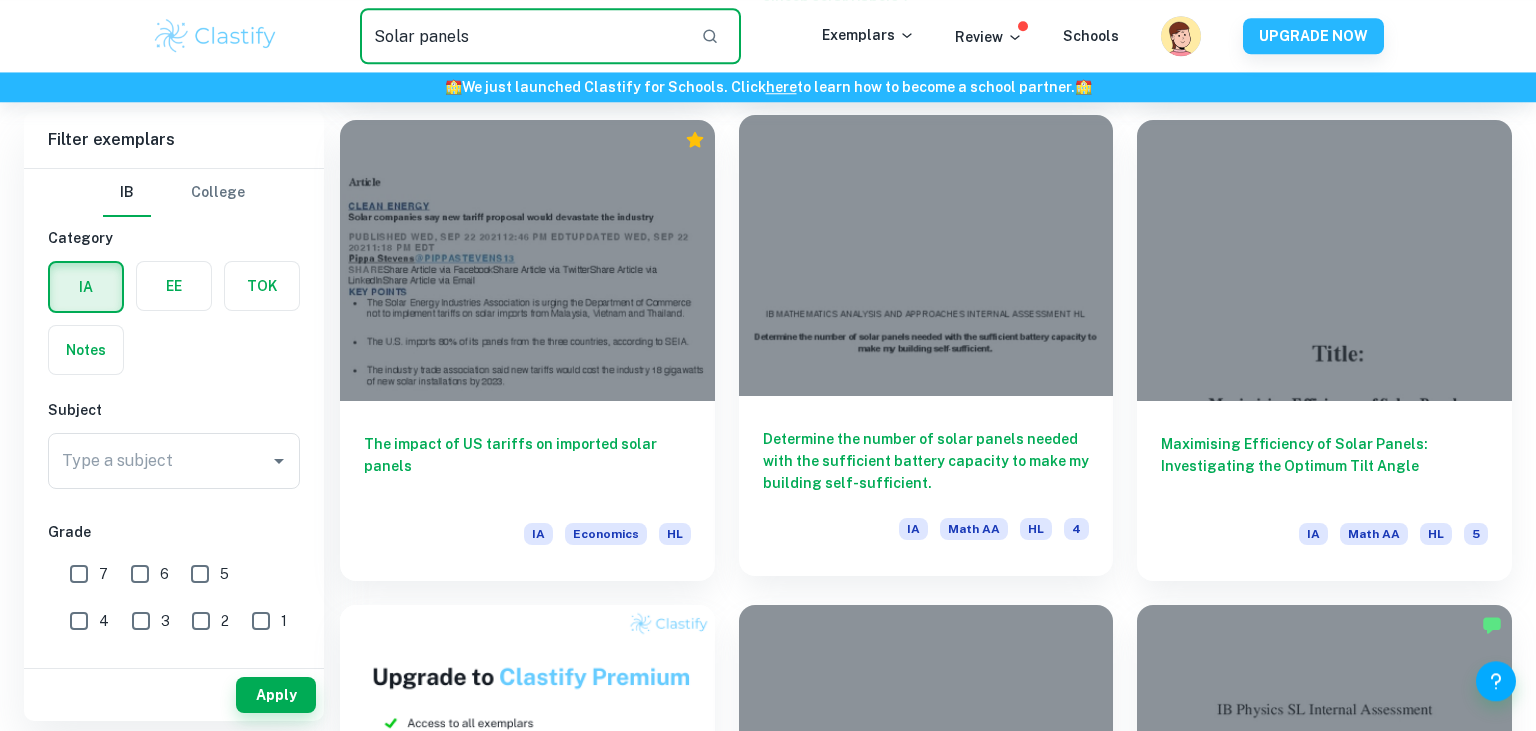 scroll, scrollTop: 0, scrollLeft: 0, axis: both 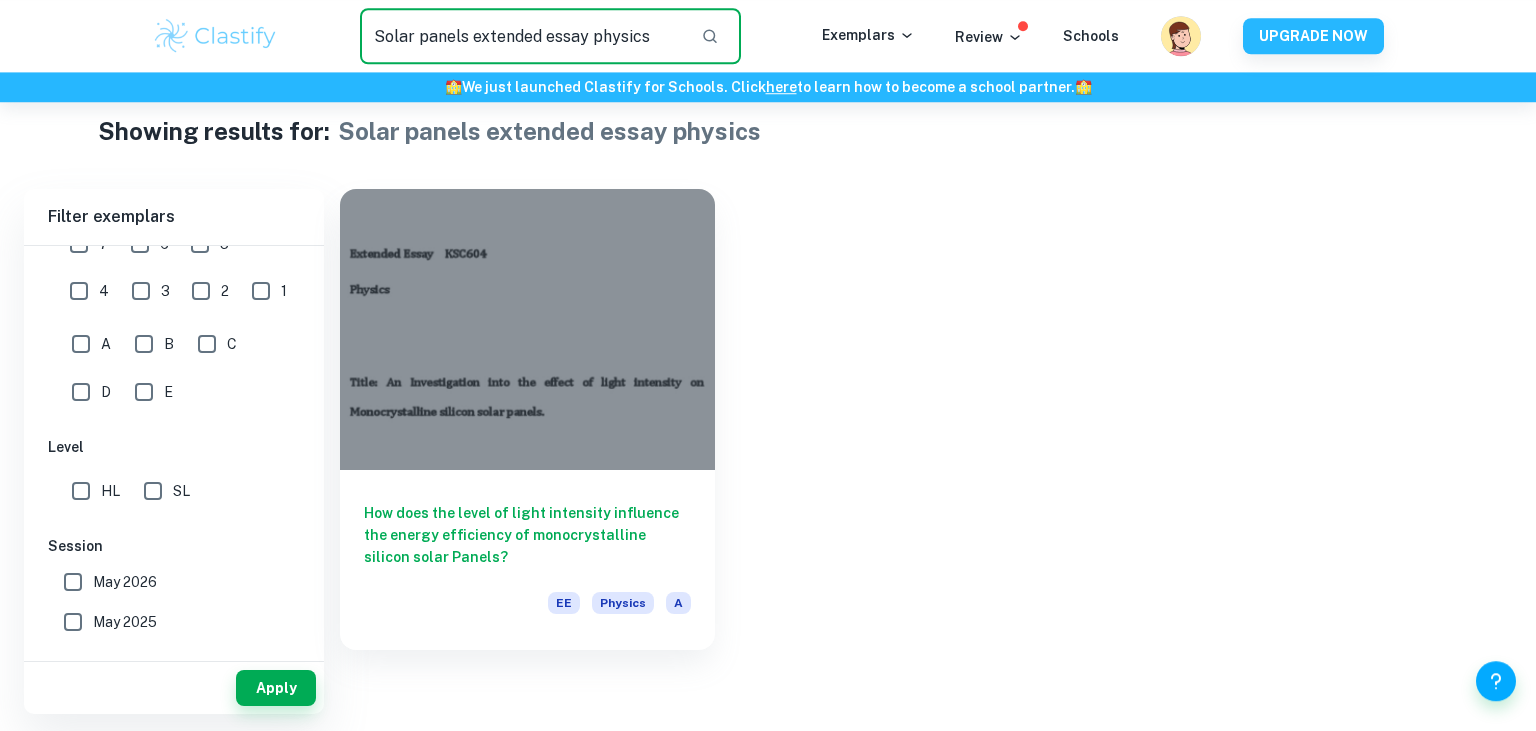 click on "Solar panels extended essay physics" at bounding box center [522, 36] 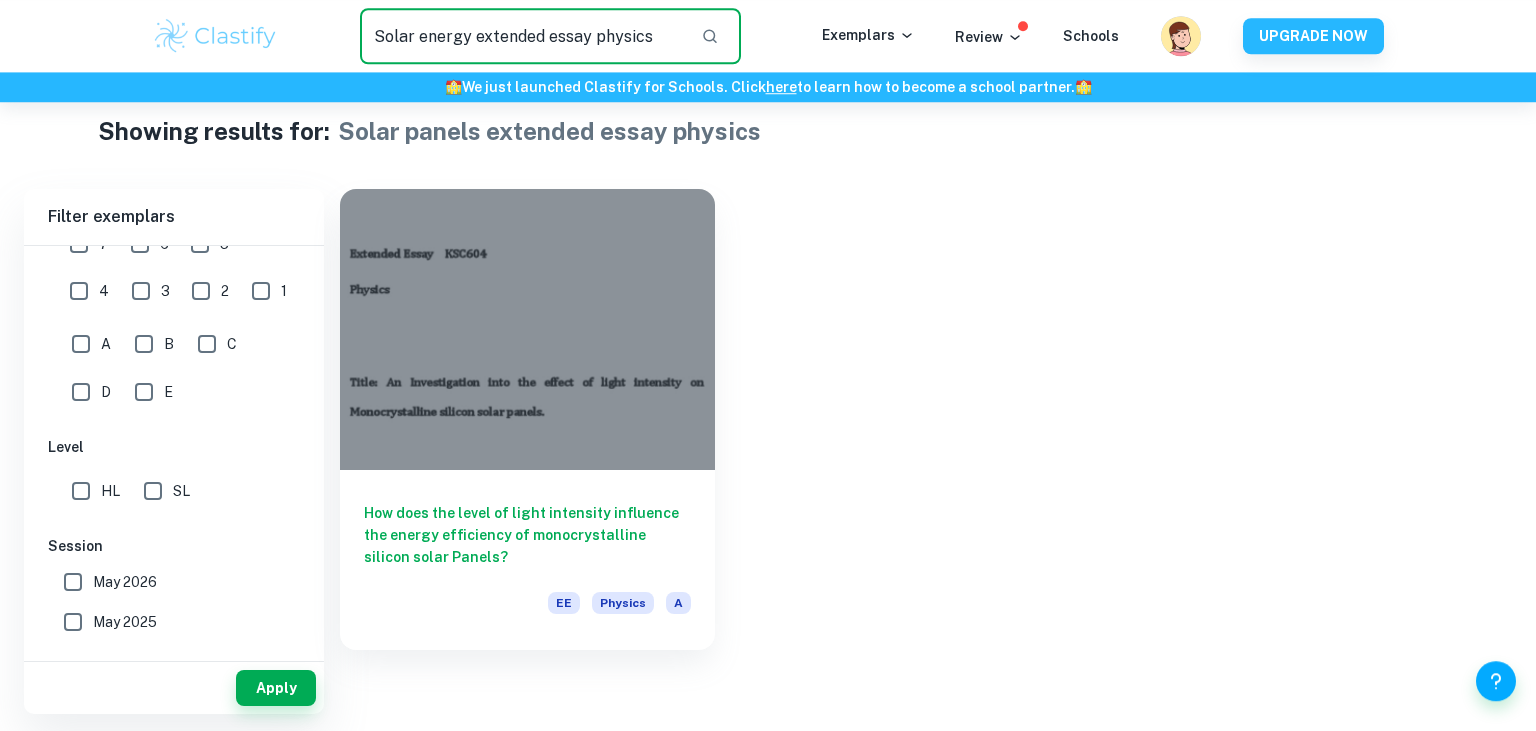 type on "Solar energy extended essay physics" 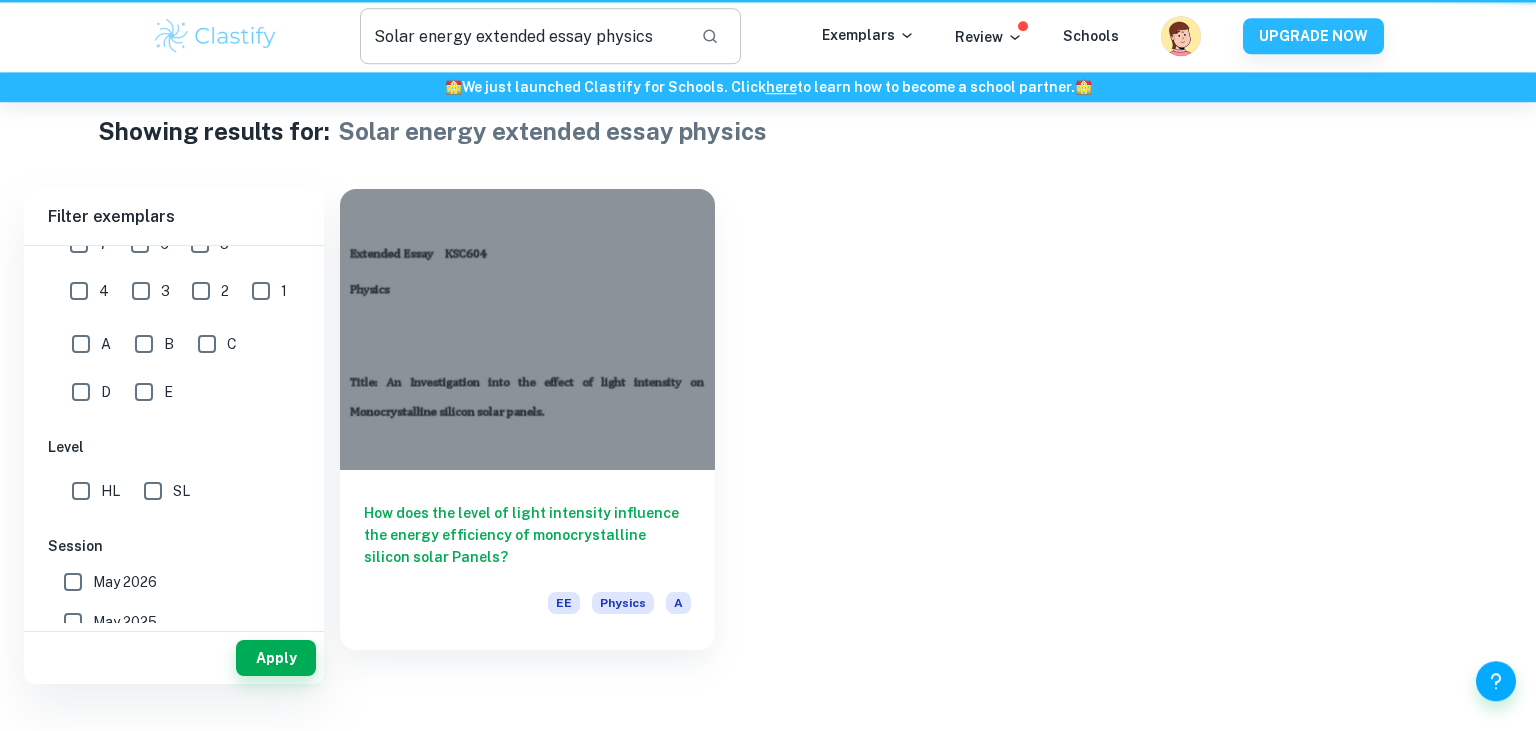 scroll, scrollTop: 0, scrollLeft: 0, axis: both 